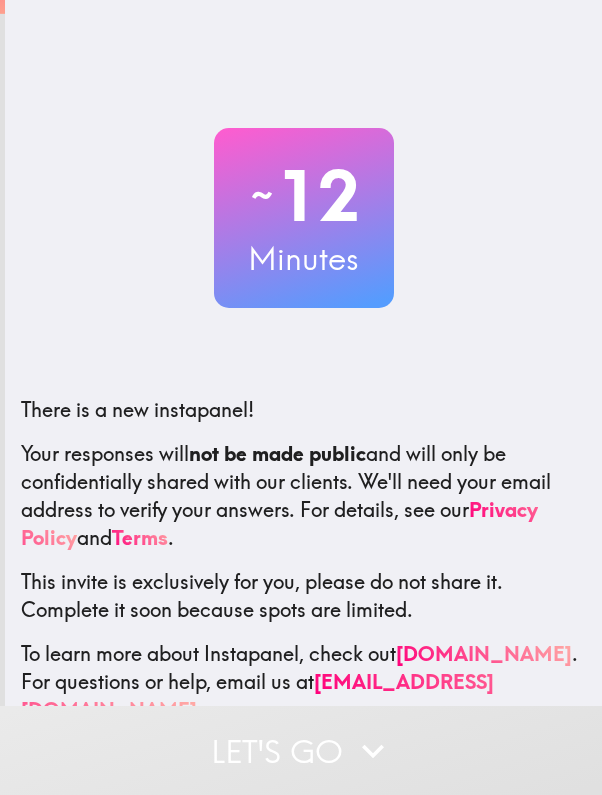 scroll, scrollTop: 0, scrollLeft: 0, axis: both 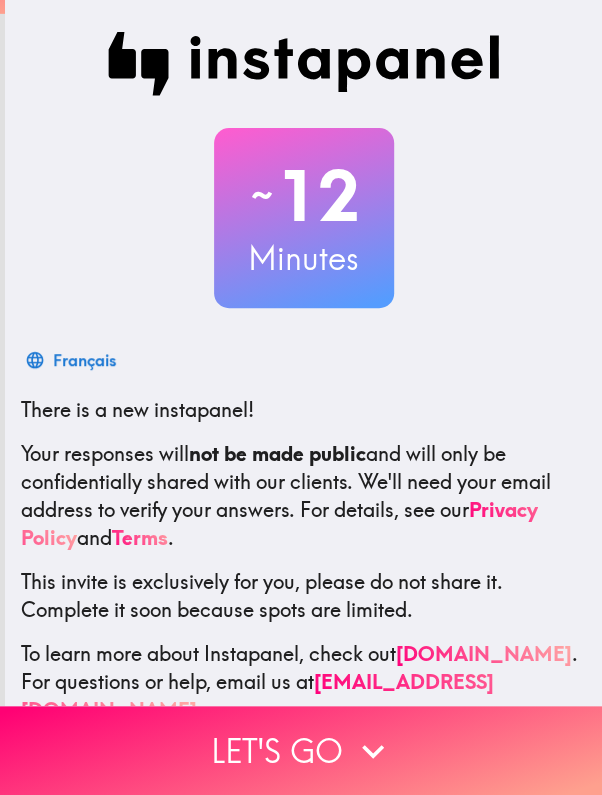 click 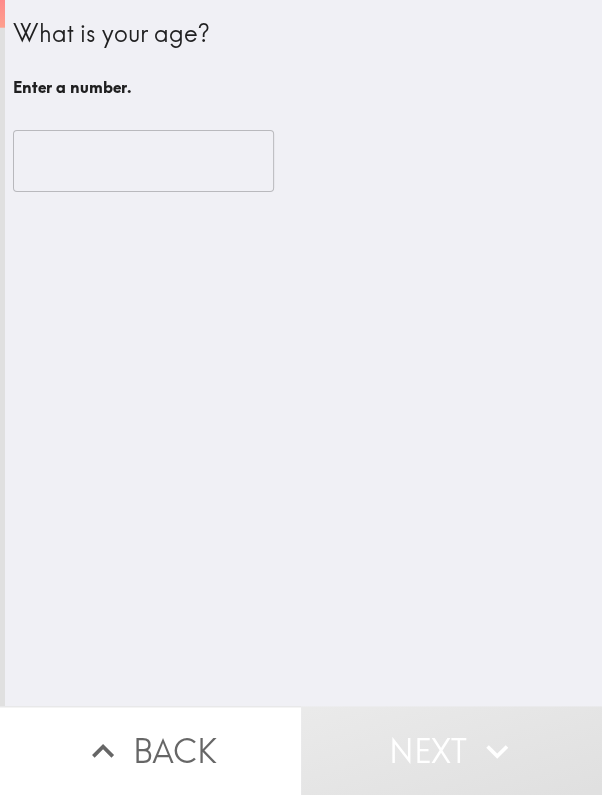 click at bounding box center [143, 161] 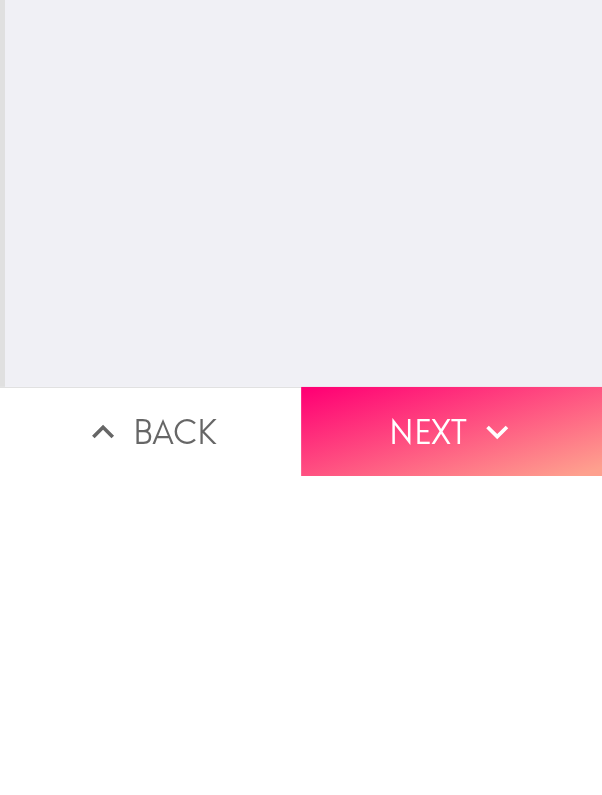 type on "29" 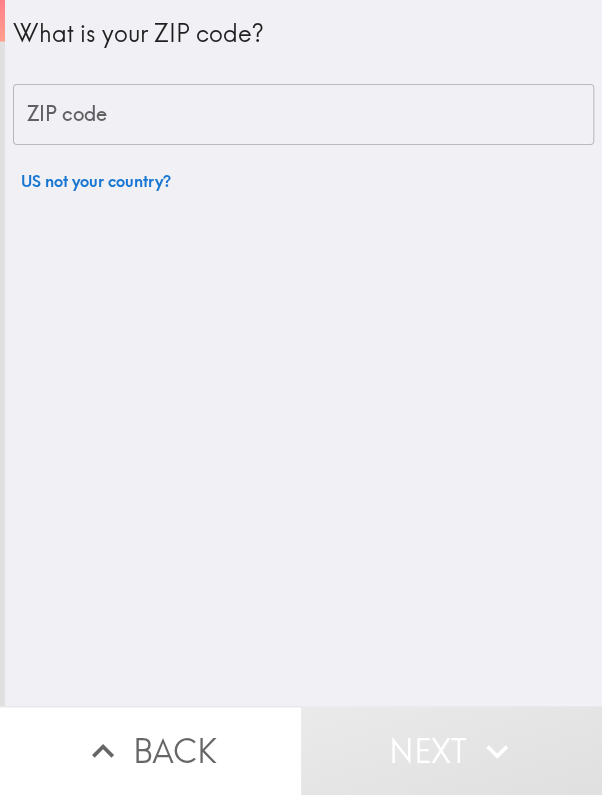 click on "ZIP code" at bounding box center [303, 115] 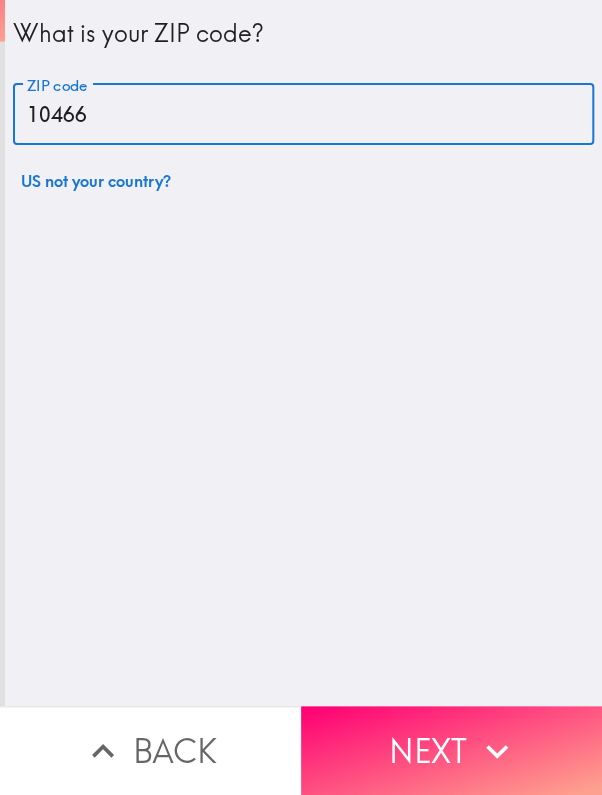 type on "10466" 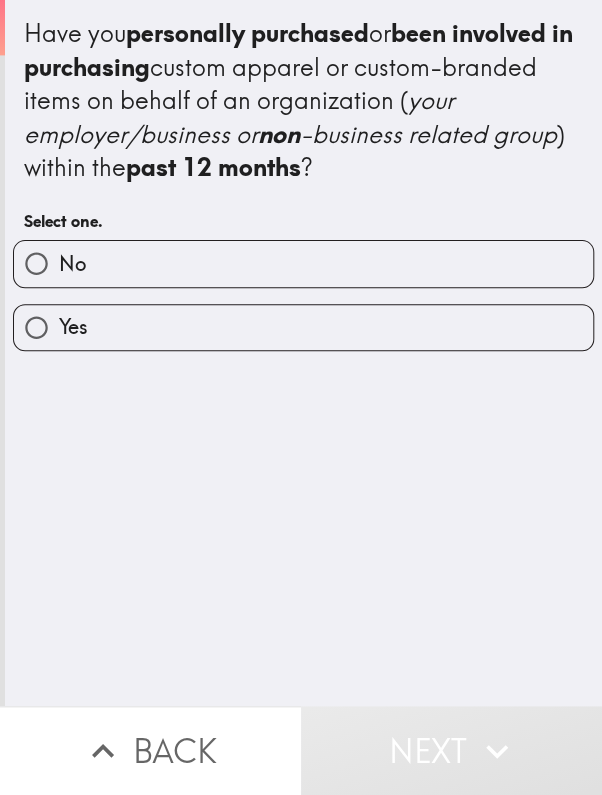 click on "Yes" at bounding box center [303, 327] 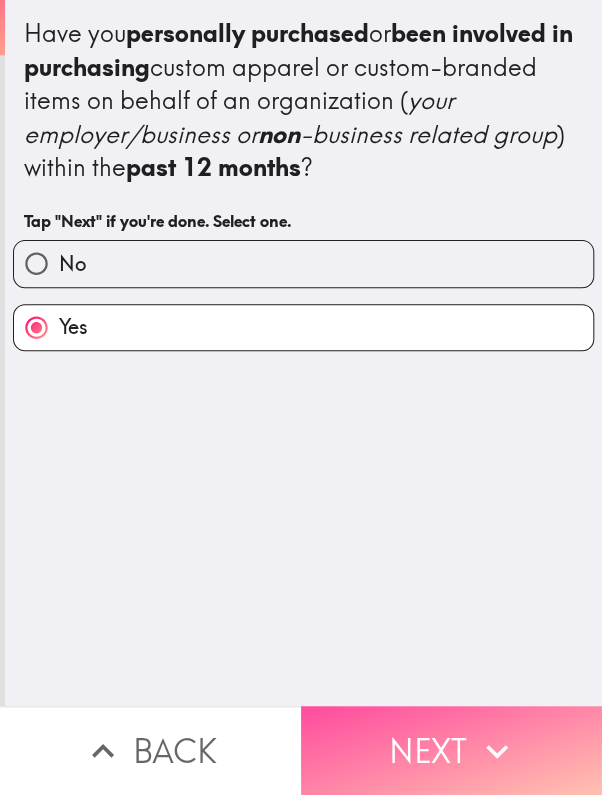 click on "Next" at bounding box center (451, 750) 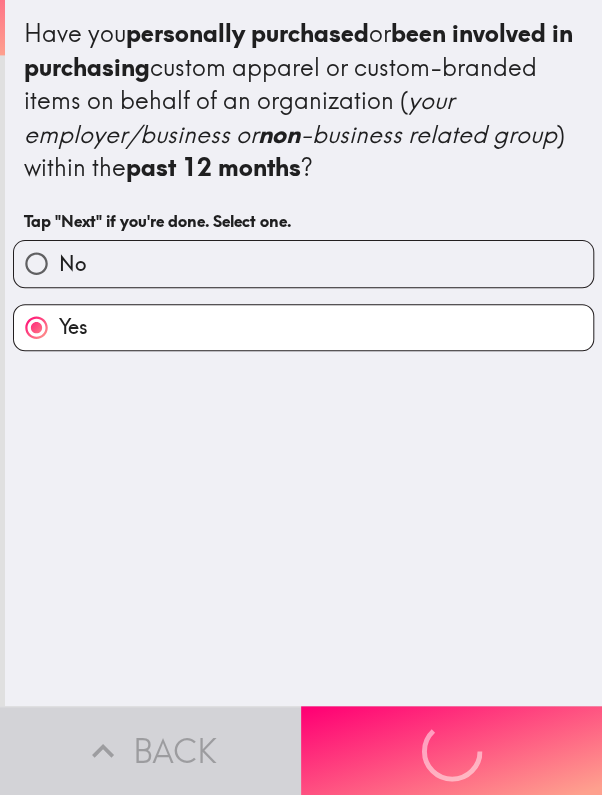 click on "Yes" at bounding box center [303, 327] 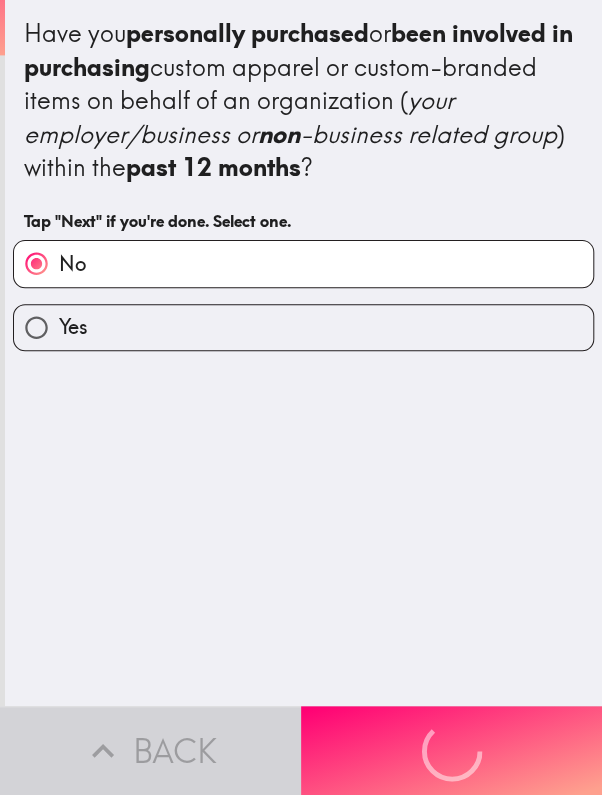 click on "Yes" at bounding box center (303, 327) 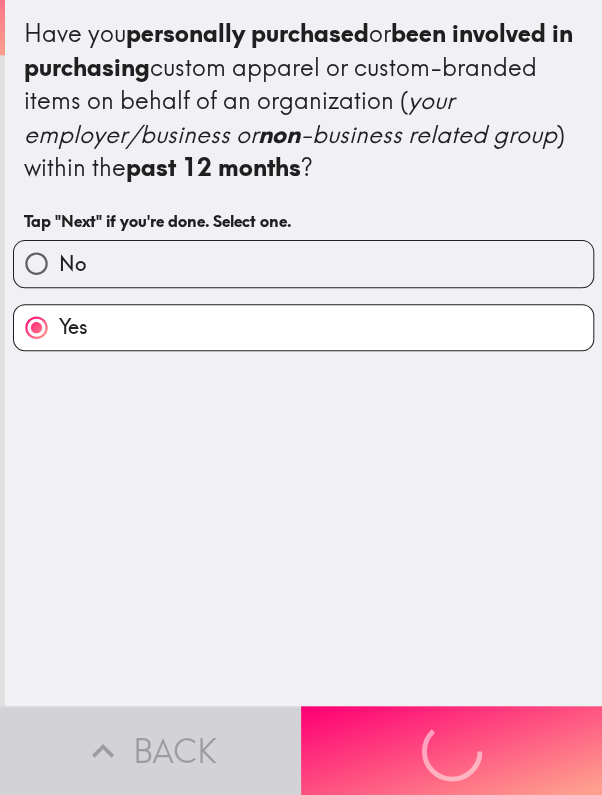 click on "Back Next" at bounding box center [301, 750] 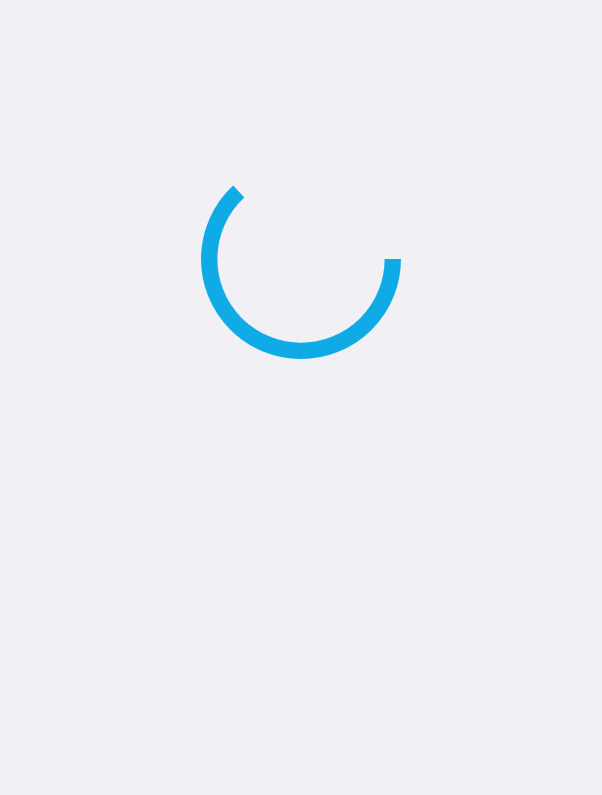 scroll, scrollTop: 0, scrollLeft: 0, axis: both 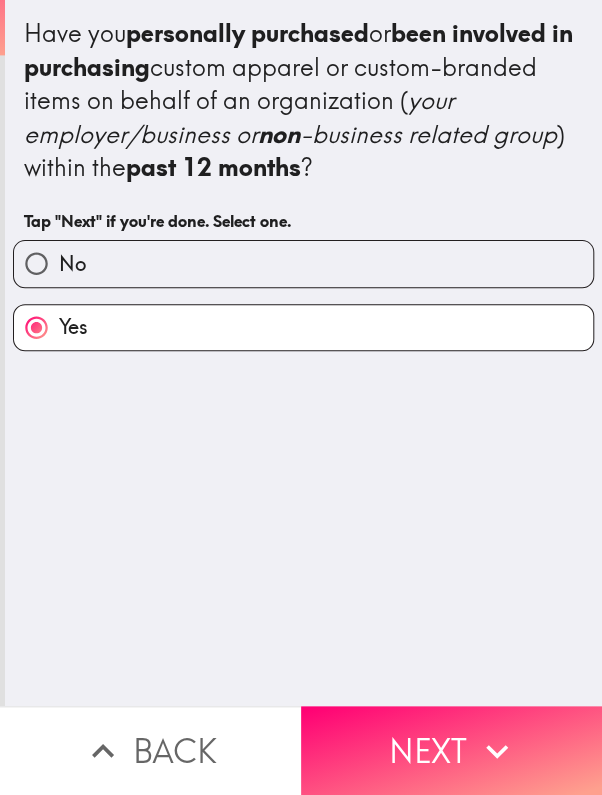 click 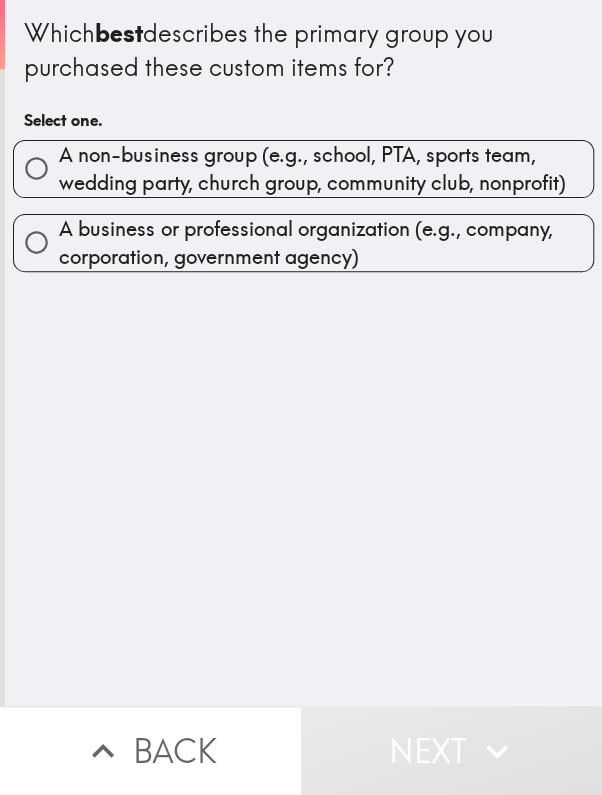 click on "A business or professional organization (e.g., company, corporation, government agency)" at bounding box center [326, 243] 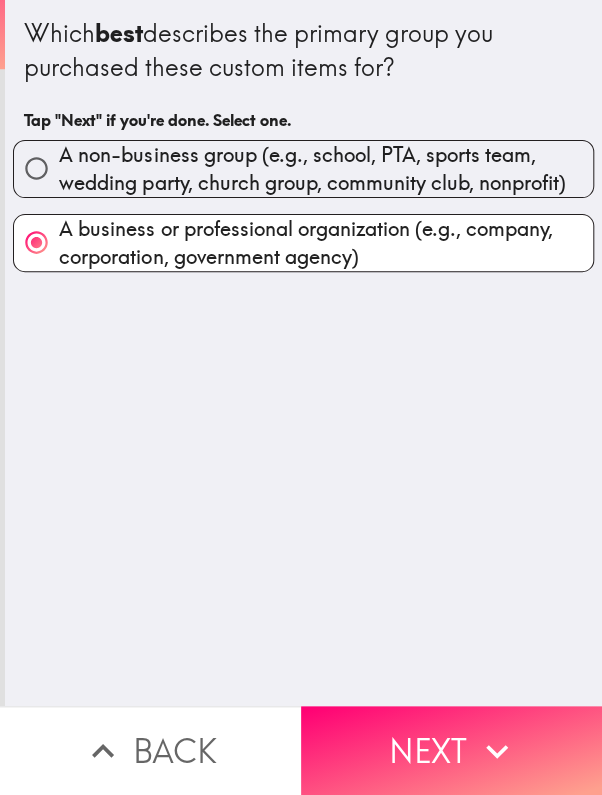 click on "Next" at bounding box center [451, 750] 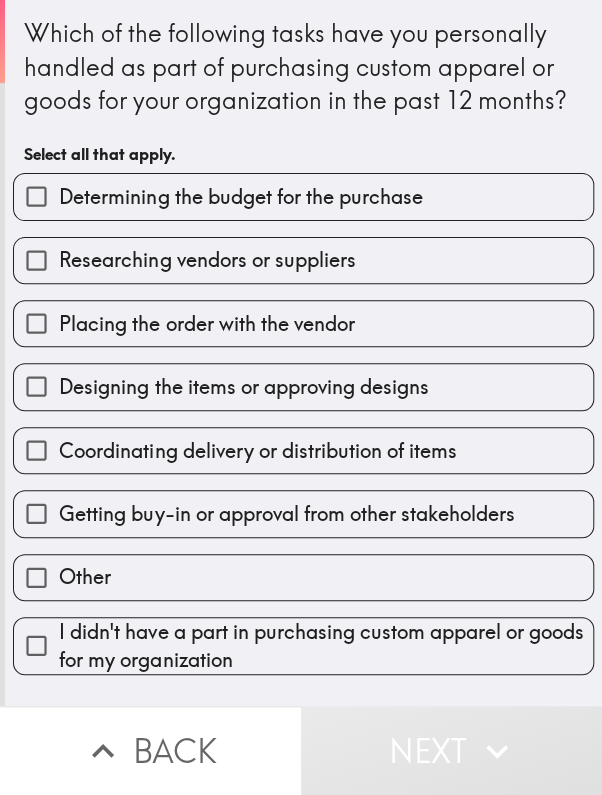 click on "Determining the budget for the purchase" at bounding box center [303, 196] 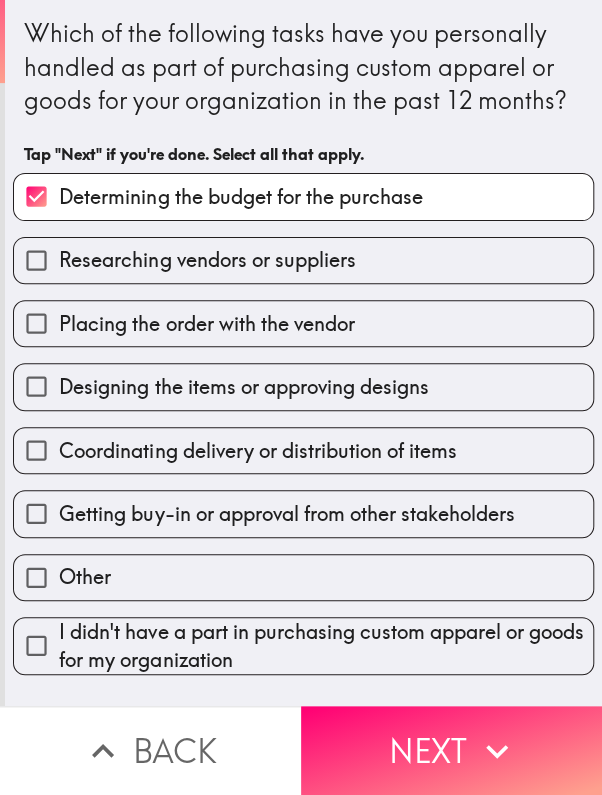 click on "Researching vendors or suppliers" at bounding box center [303, 260] 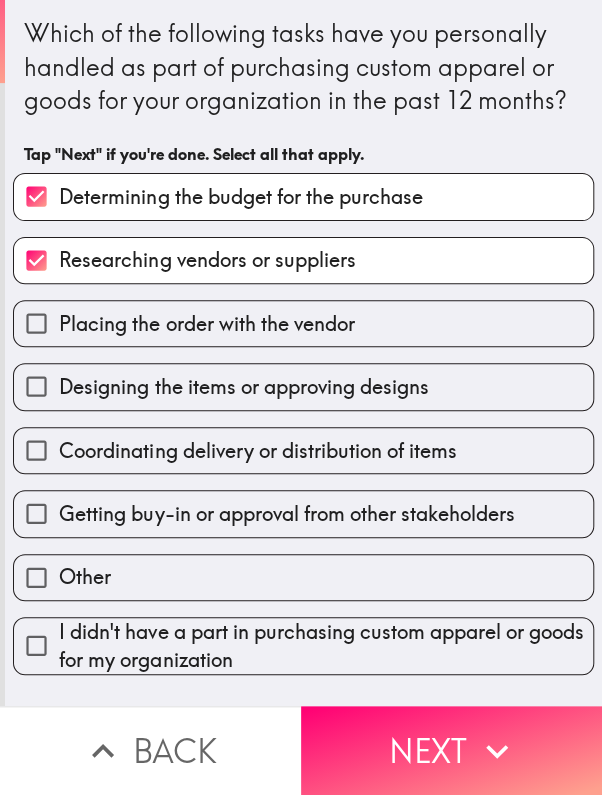 click on "Placing the order with the vendor" at bounding box center [303, 323] 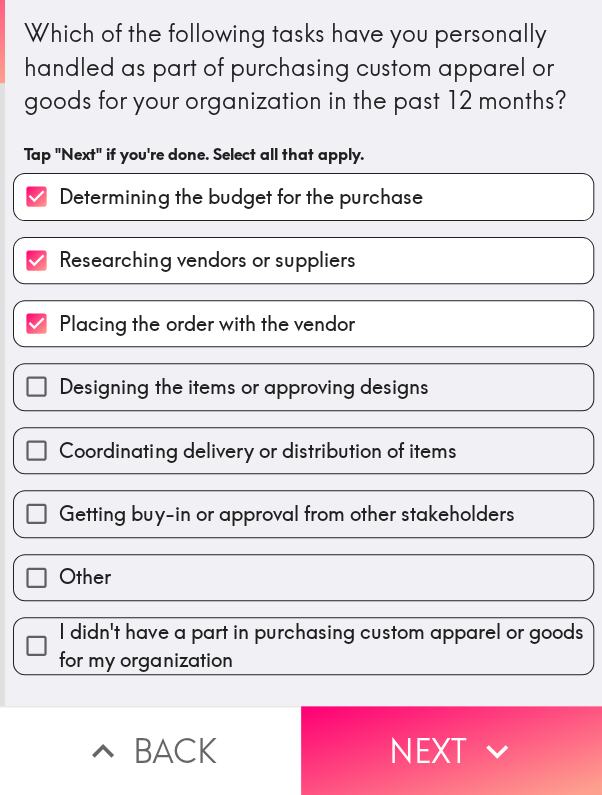 click on "Designing the items or approving designs" at bounding box center (303, 386) 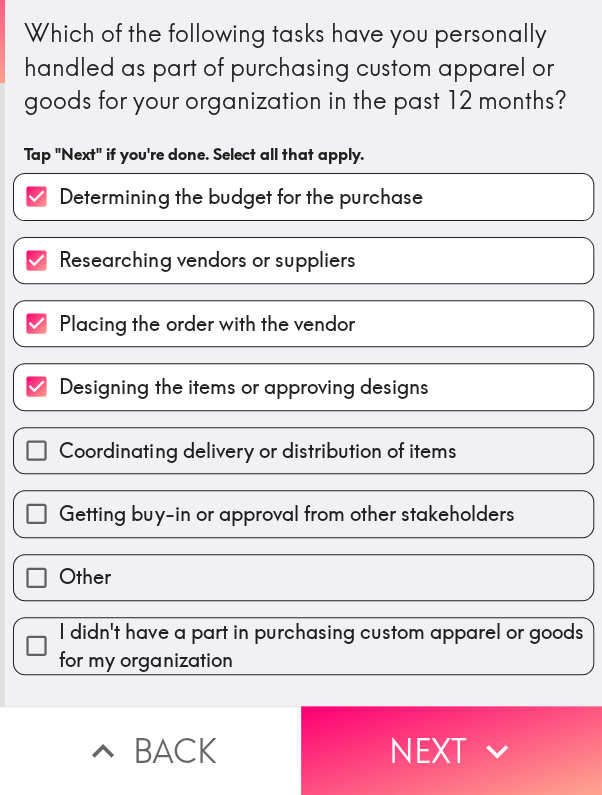 click on "Coordinating delivery or distribution of items" at bounding box center (303, 450) 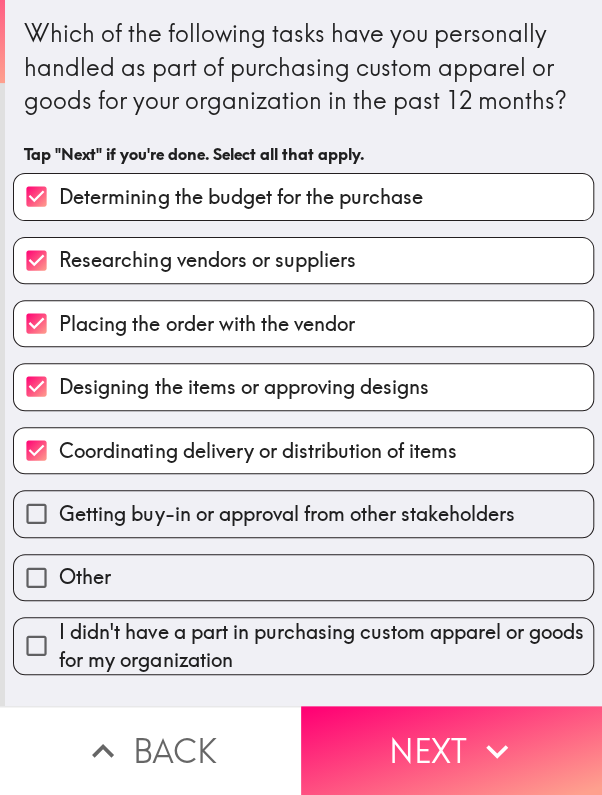 click on "Getting buy-in or approval from other stakeholders" at bounding box center (286, 514) 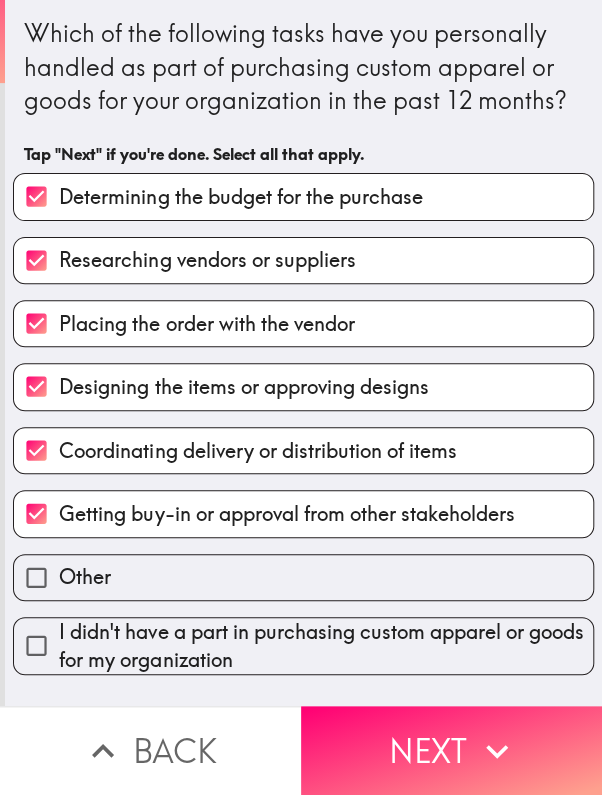 click 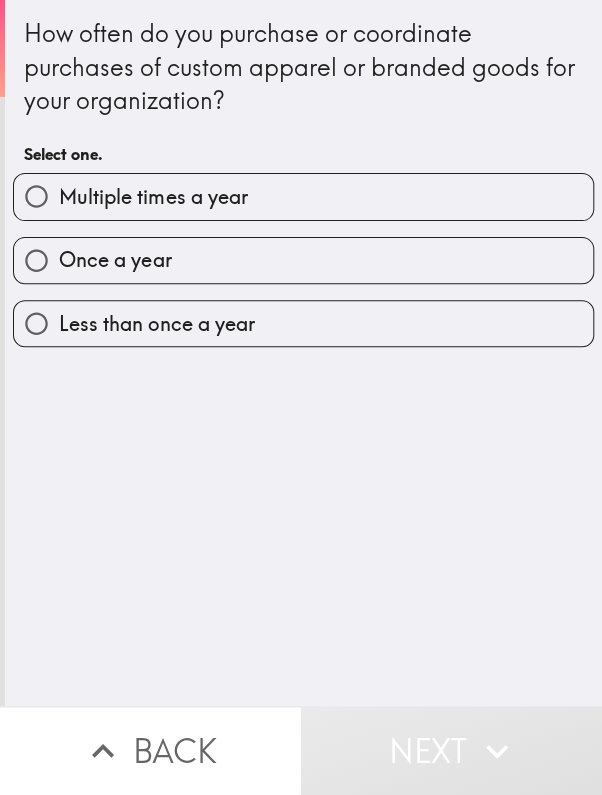 click on "Multiple times a year" at bounding box center [303, 196] 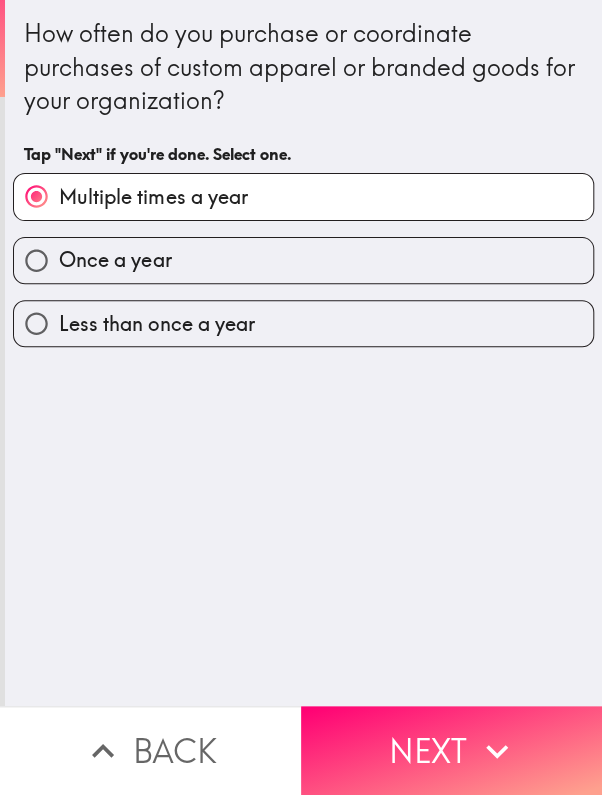 click on "Next" at bounding box center [451, 750] 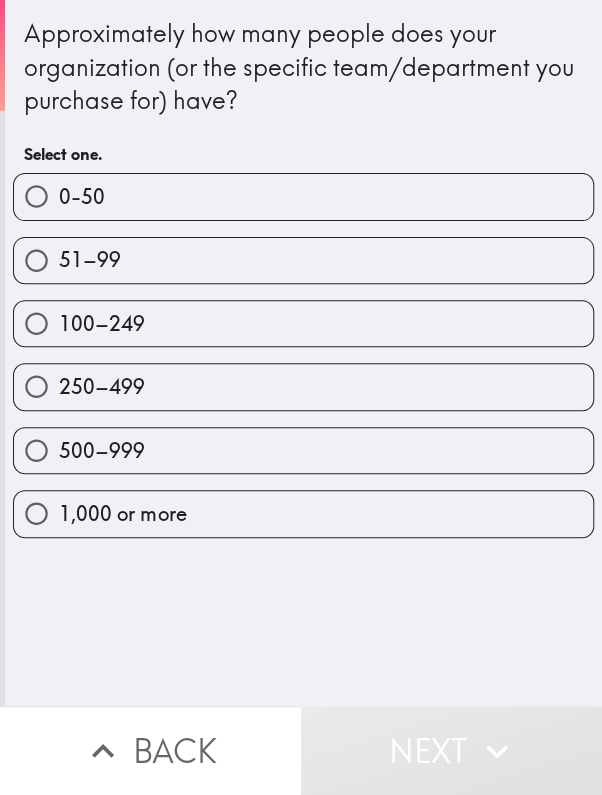 click on "100–249" at bounding box center [303, 323] 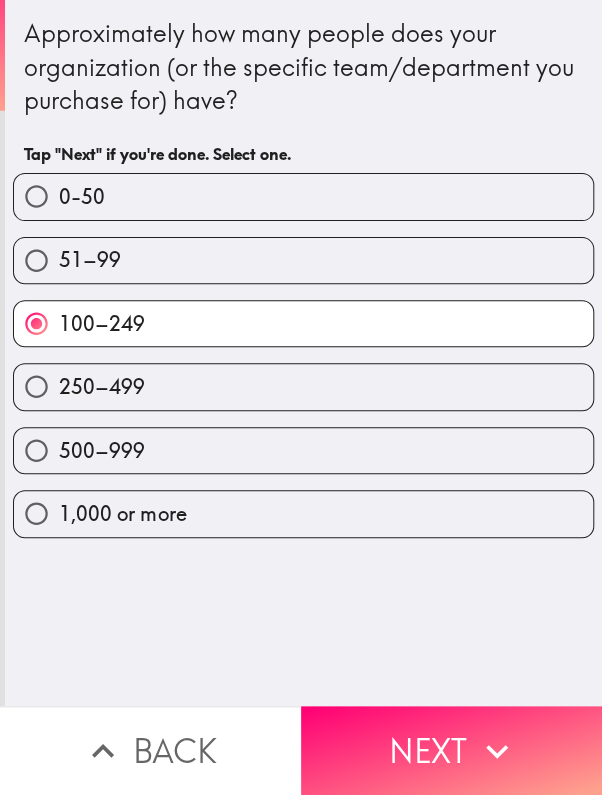 click on "Next" at bounding box center (451, 750) 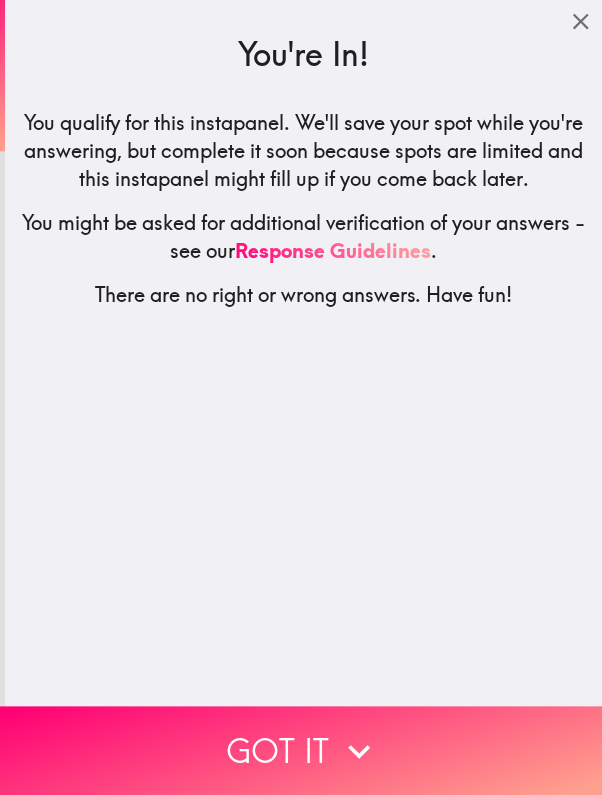 click on "Got it" at bounding box center (301, 750) 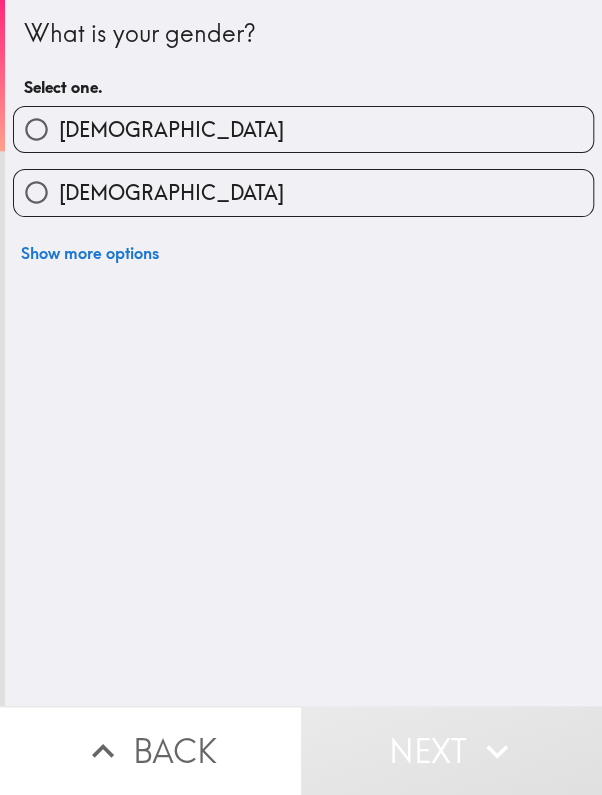 click on "[DEMOGRAPHIC_DATA]" at bounding box center [303, 129] 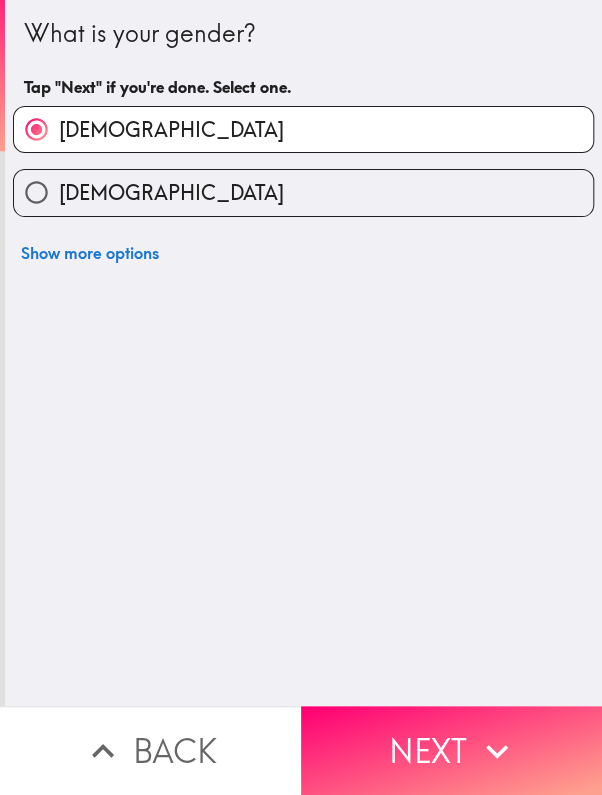 click on "Next" at bounding box center (451, 750) 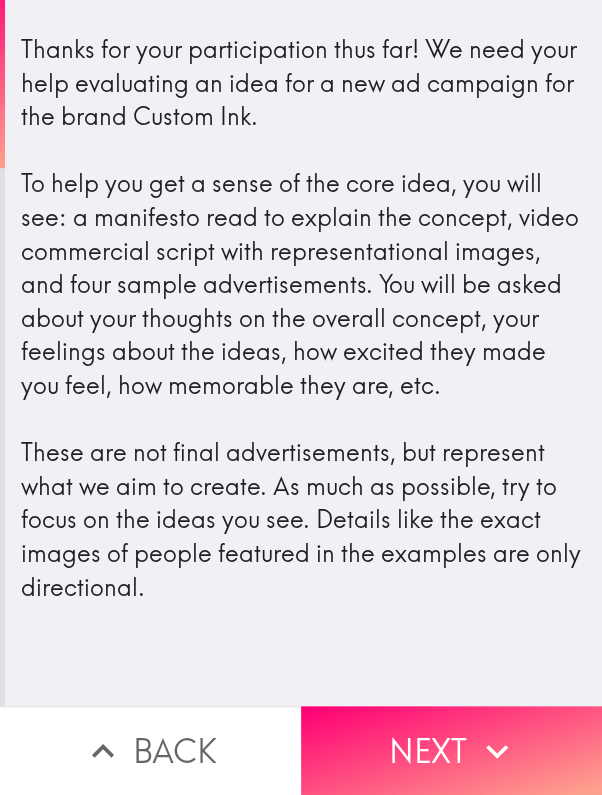 click 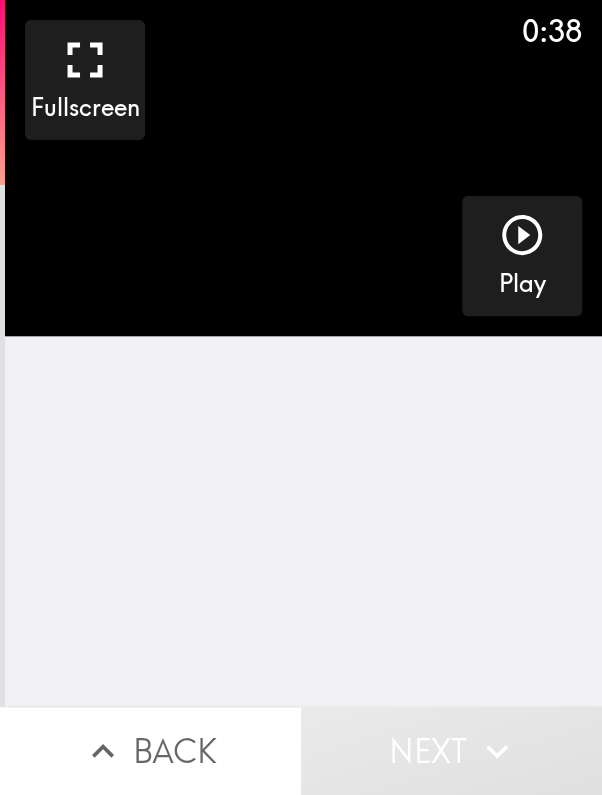 click on "Play" at bounding box center (522, 256) 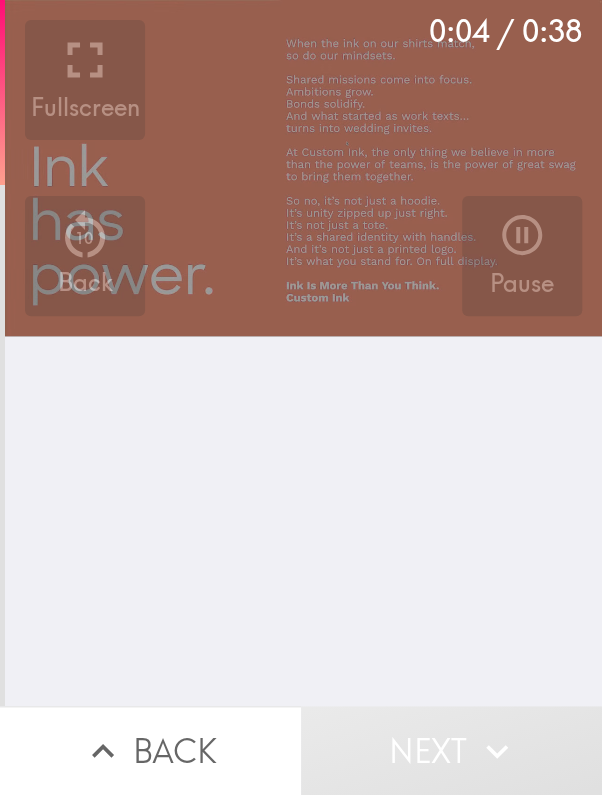 click at bounding box center [303, 168] 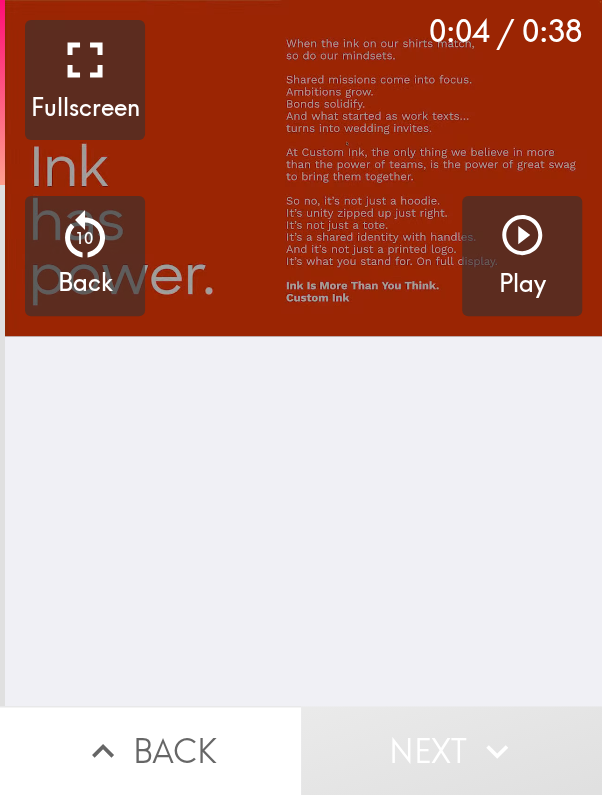 click at bounding box center (303, 168) 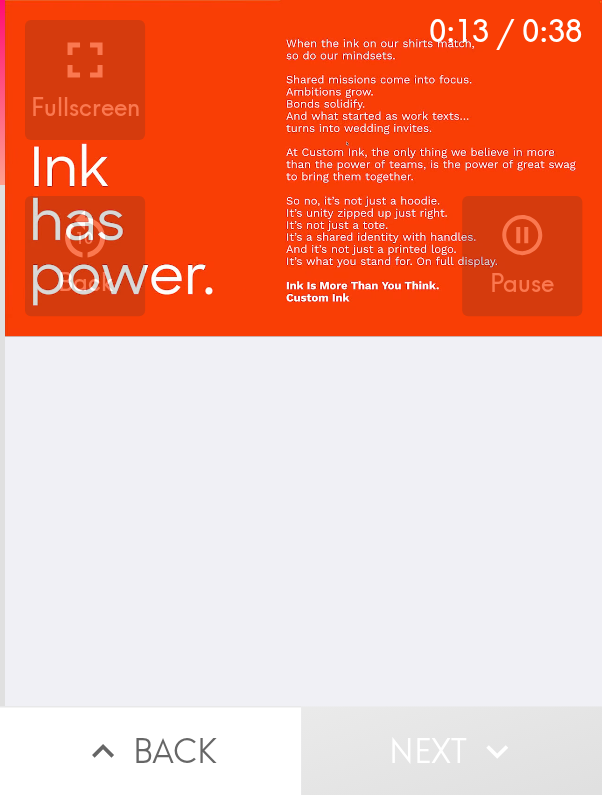 click at bounding box center [303, 168] 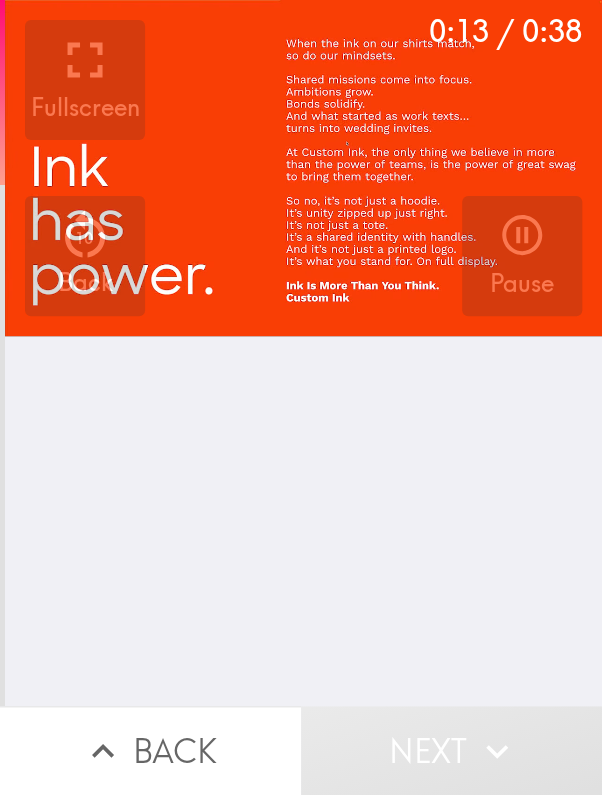 click at bounding box center [303, 168] 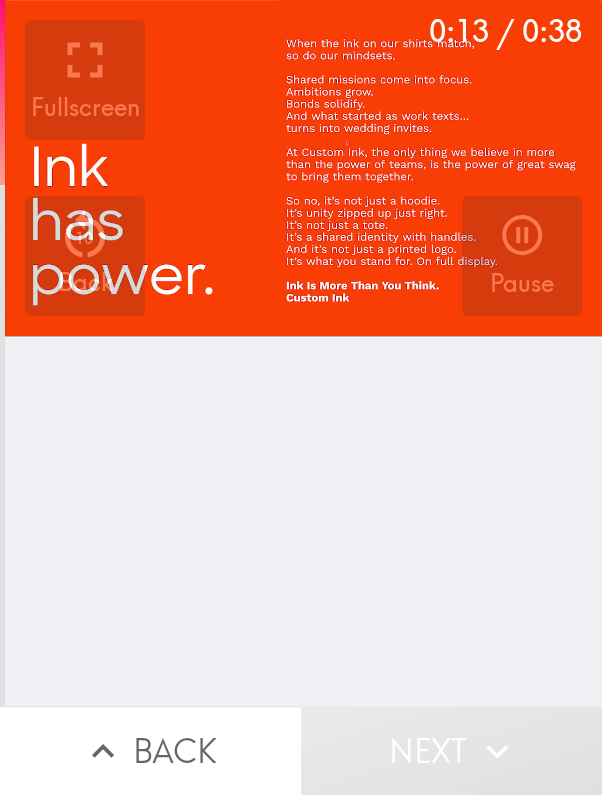 click at bounding box center (303, 168) 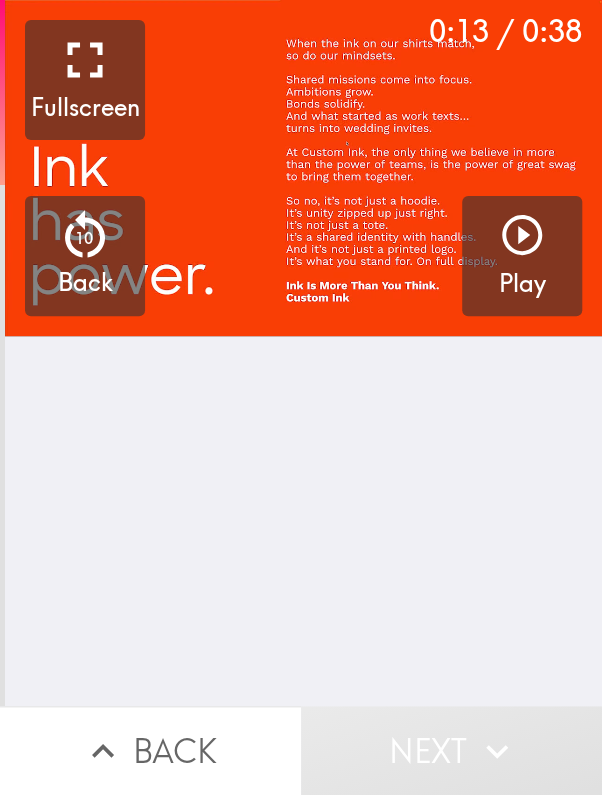 click at bounding box center [303, 168] 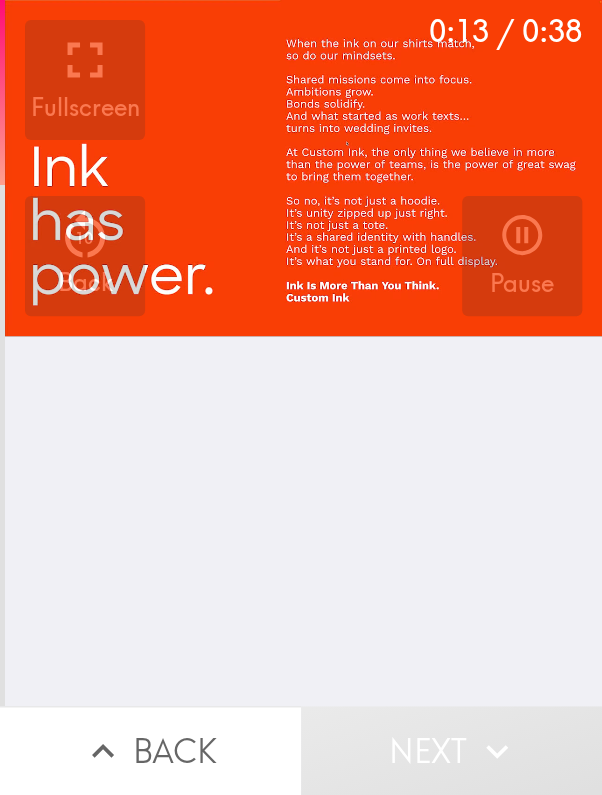click at bounding box center [303, 168] 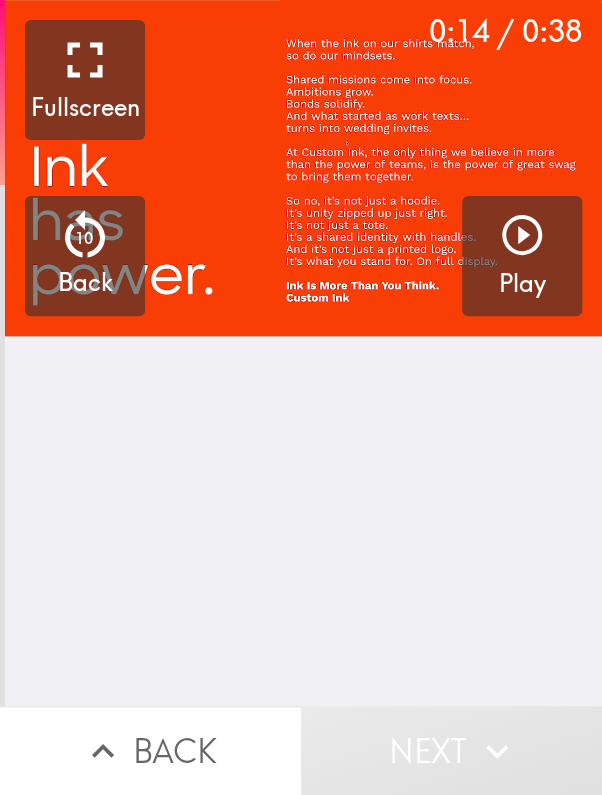 click at bounding box center (303, 168) 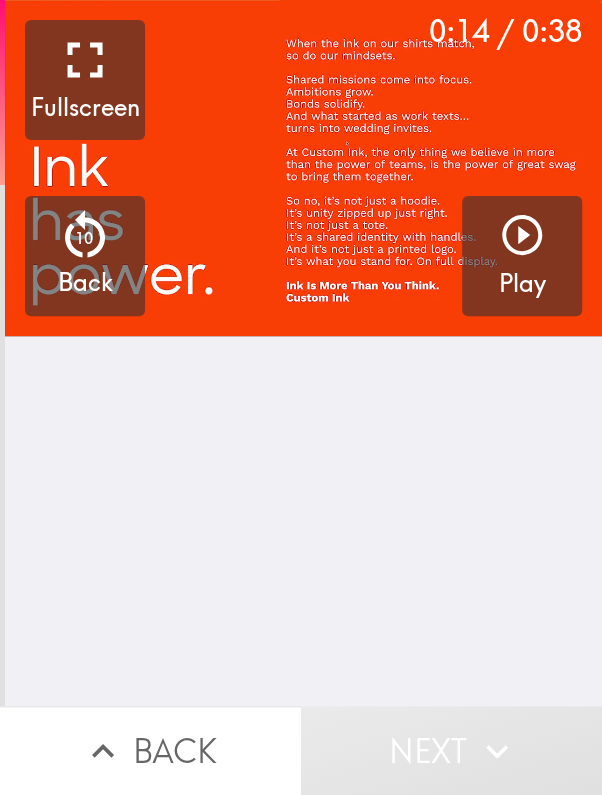 click at bounding box center (303, 168) 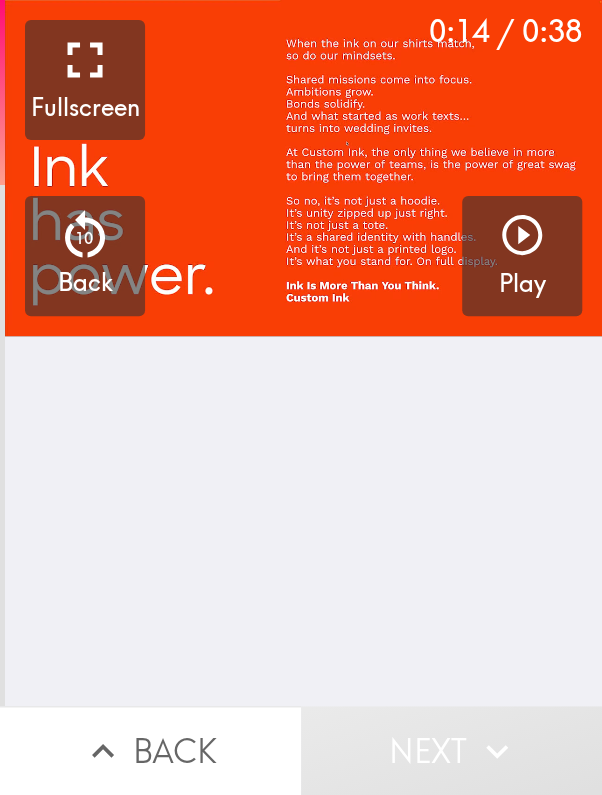 click at bounding box center (303, 168) 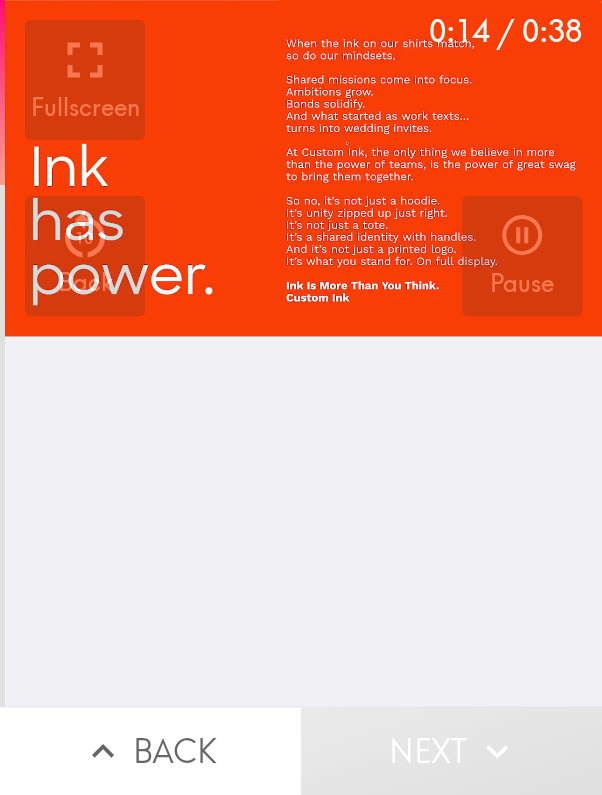 click at bounding box center (303, 168) 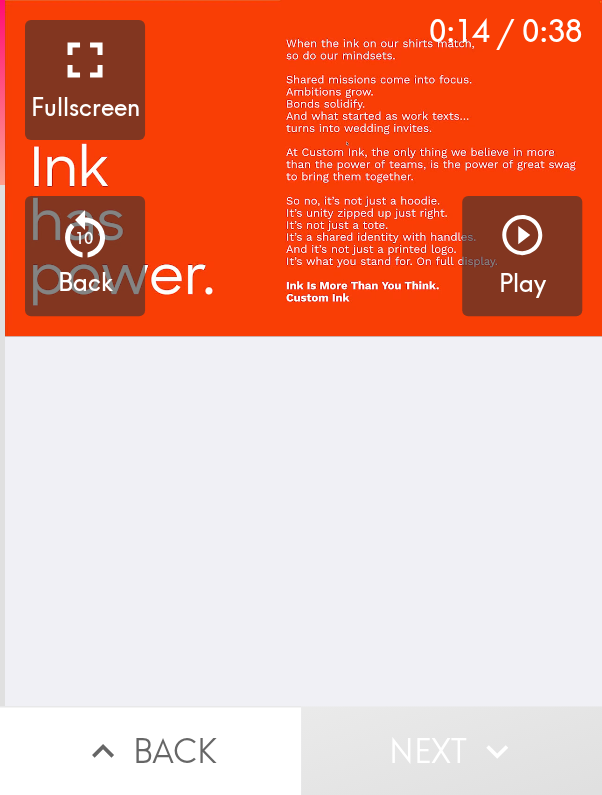 click at bounding box center (303, 168) 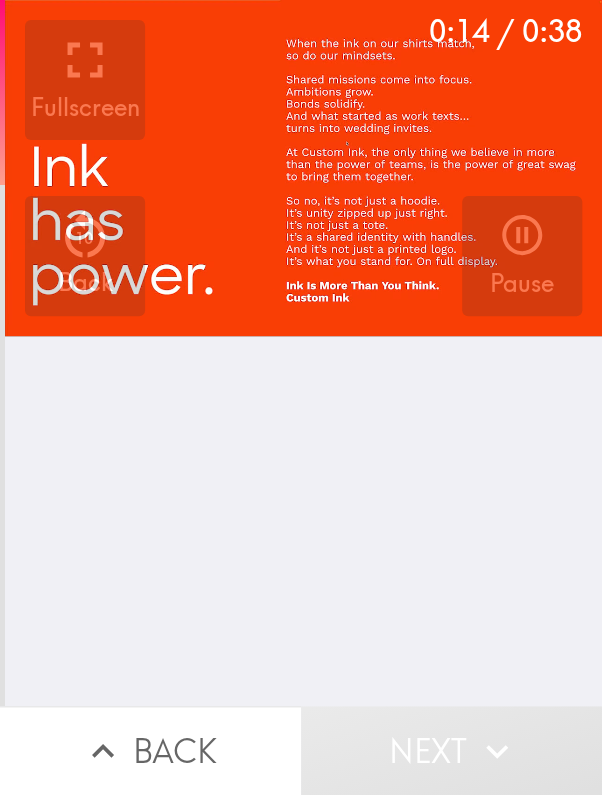 click at bounding box center [303, 168] 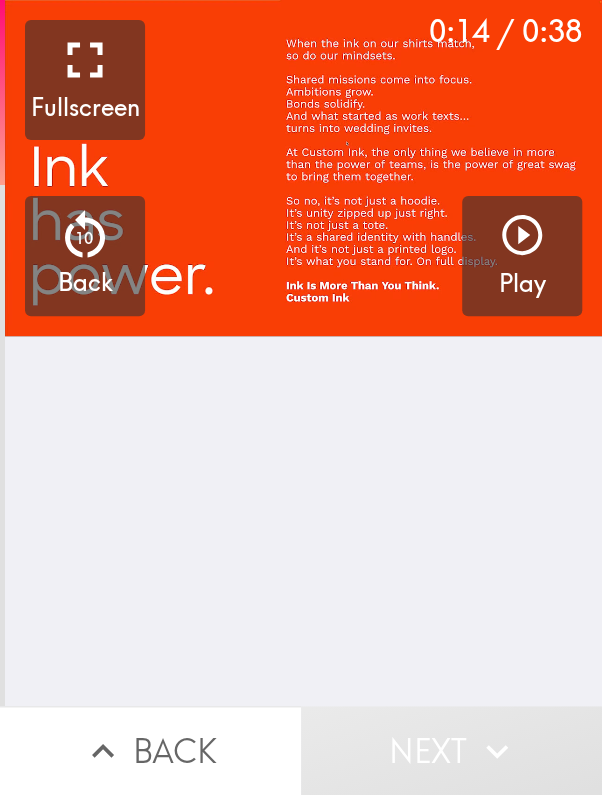 click at bounding box center [303, 168] 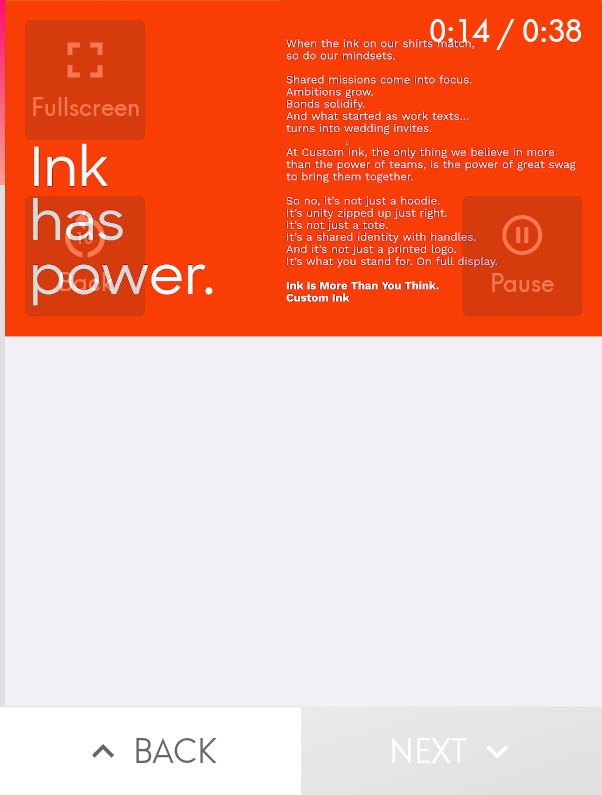 click at bounding box center [303, 168] 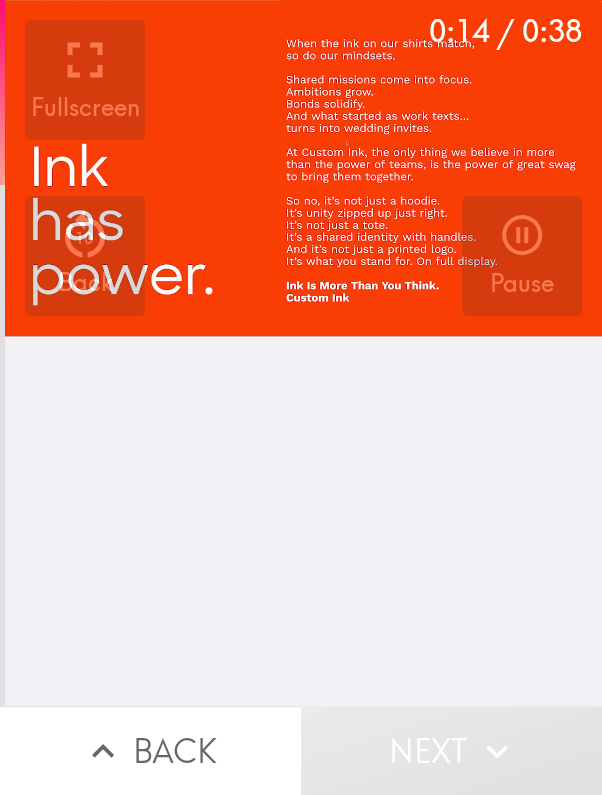 click at bounding box center (303, 168) 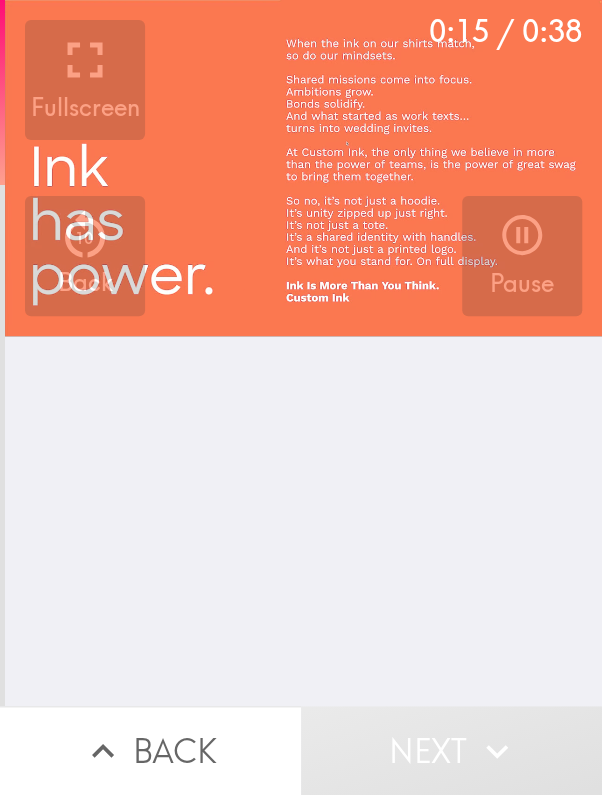 click at bounding box center [303, 168] 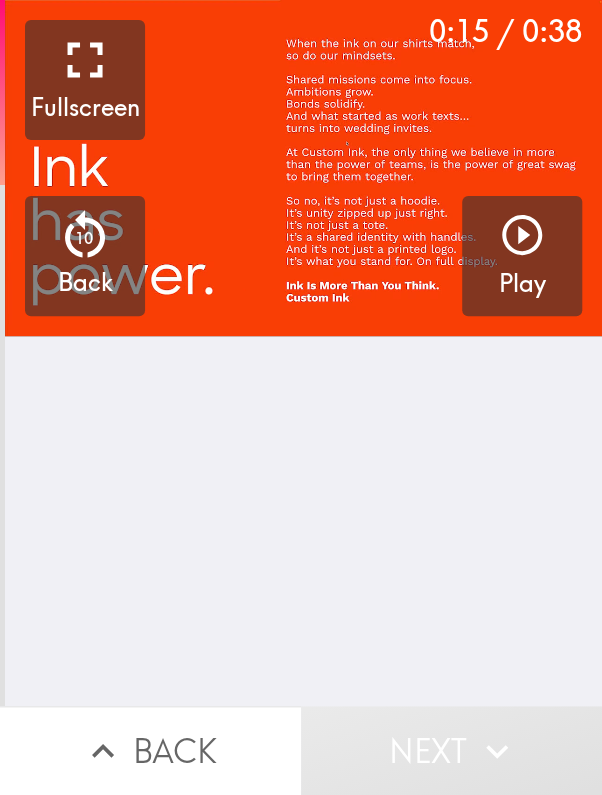 click at bounding box center (303, 168) 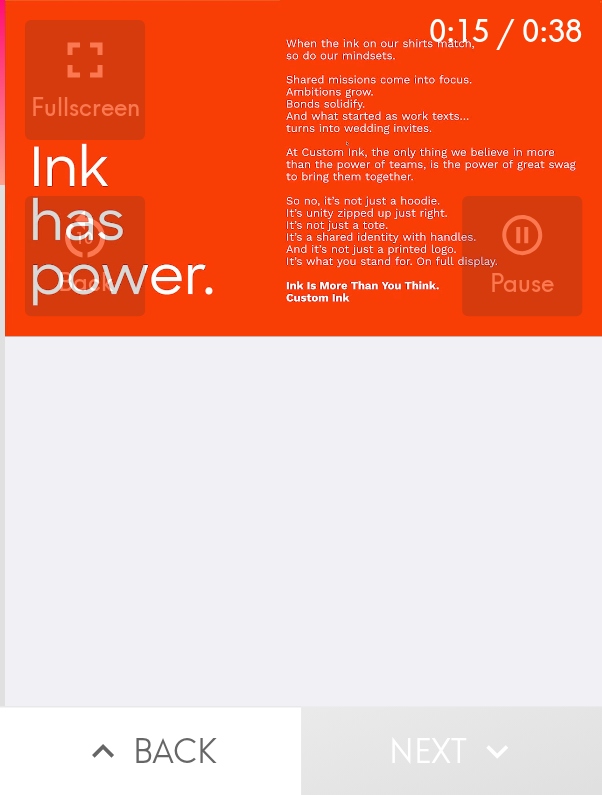 click at bounding box center [303, 168] 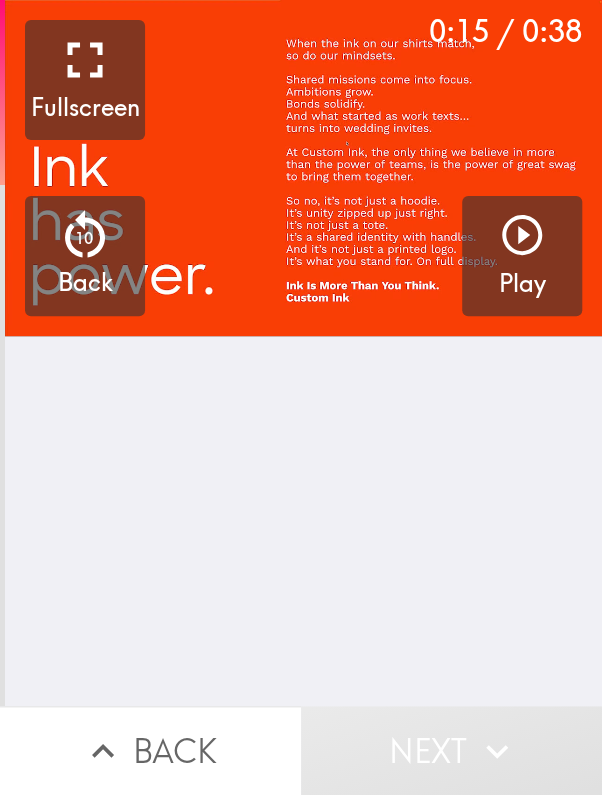 click at bounding box center (303, 168) 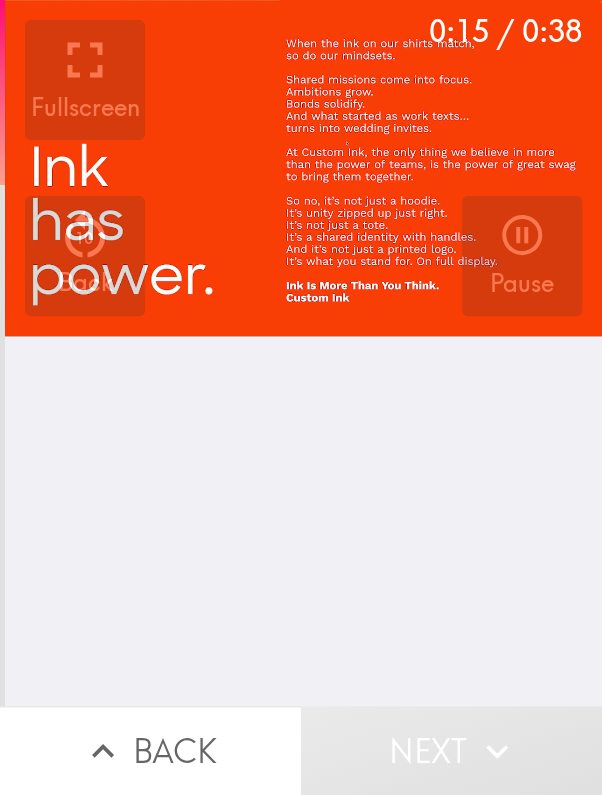click at bounding box center (303, 168) 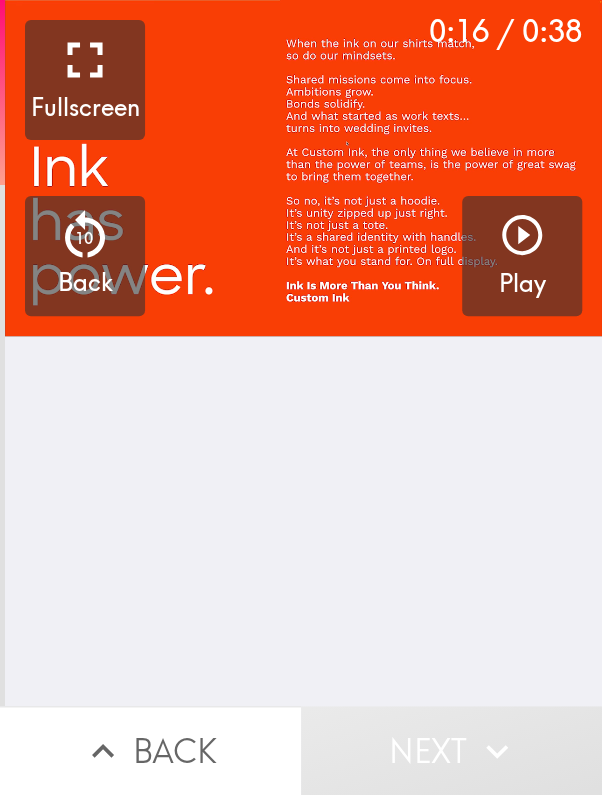 click at bounding box center (303, 168) 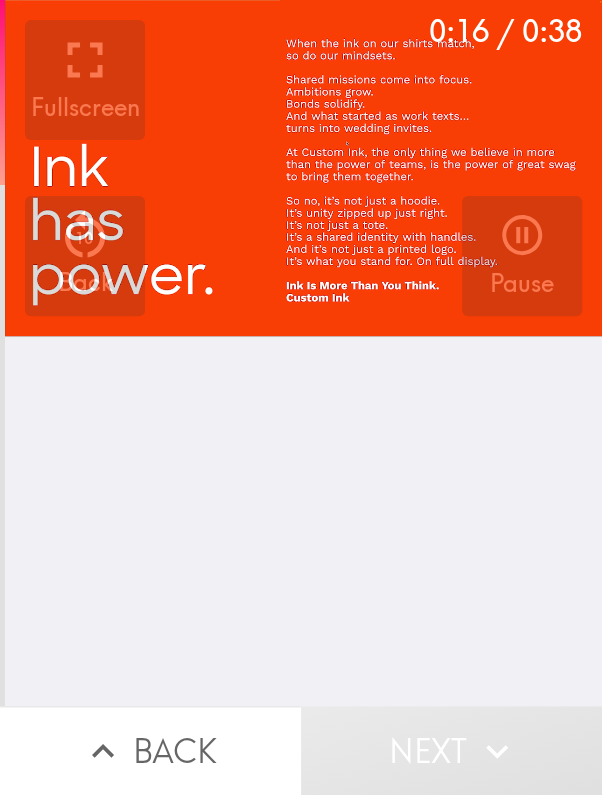 click at bounding box center (303, 168) 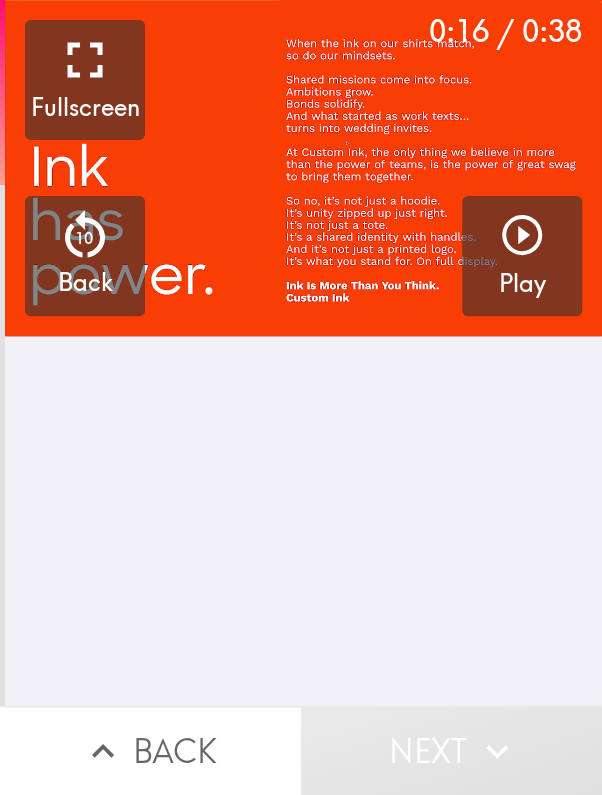 click at bounding box center (303, 168) 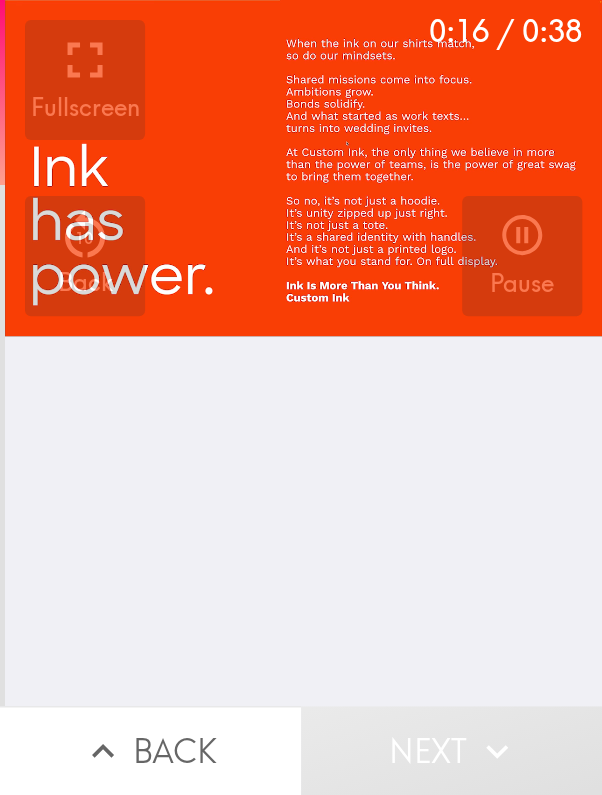 click at bounding box center [303, 168] 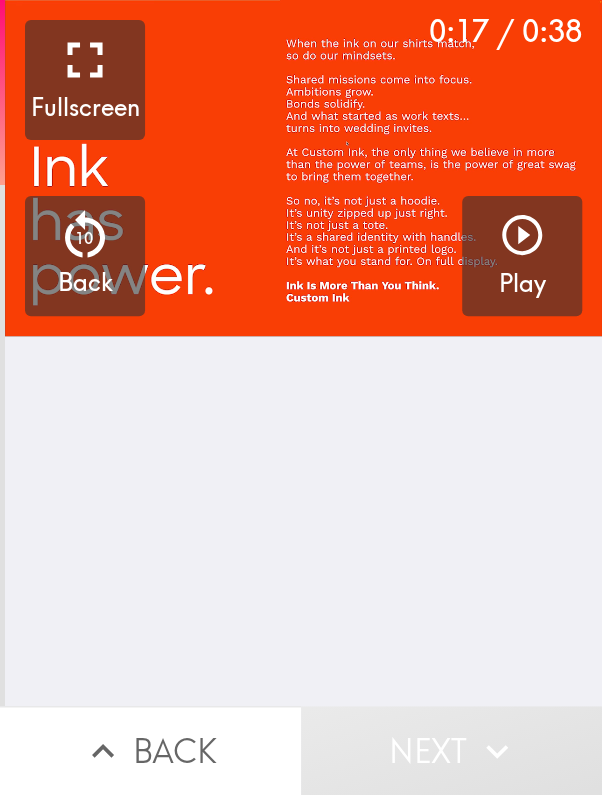click at bounding box center (303, 168) 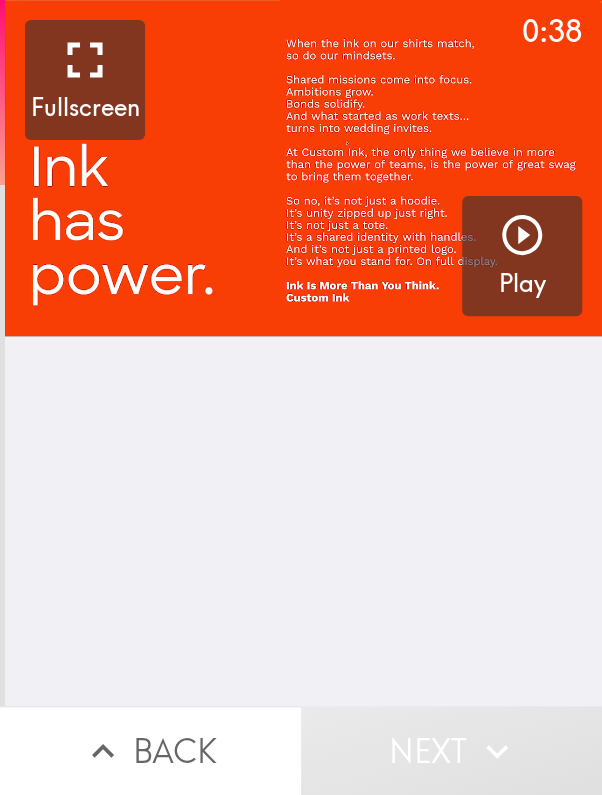 click 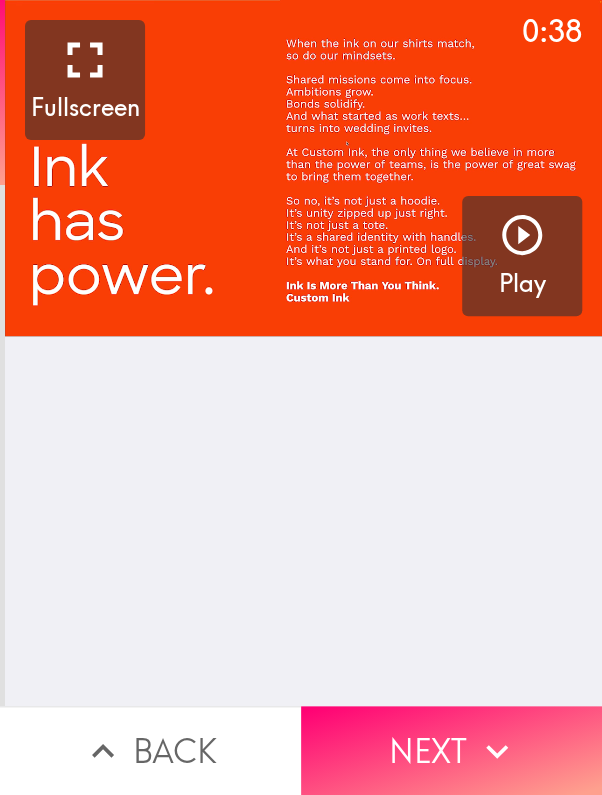 click on "Next" at bounding box center (451, 750) 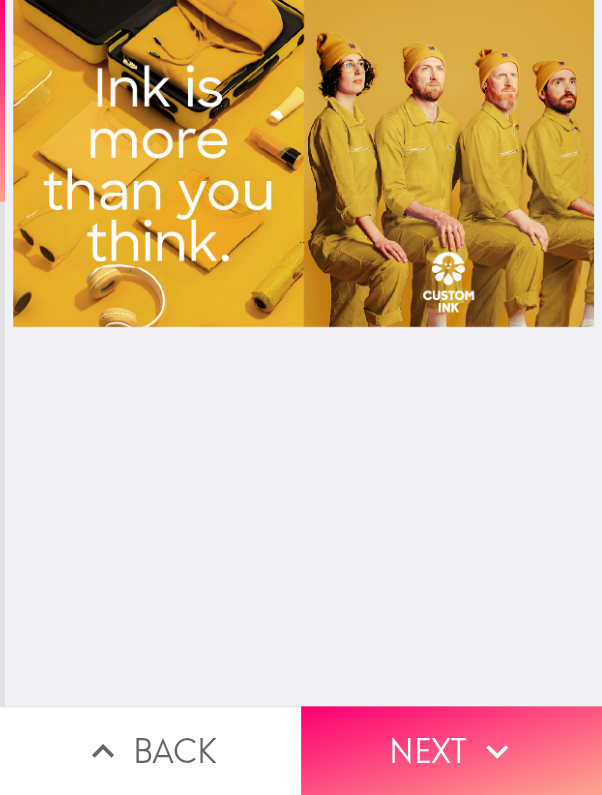 click on "Next" at bounding box center (451, 750) 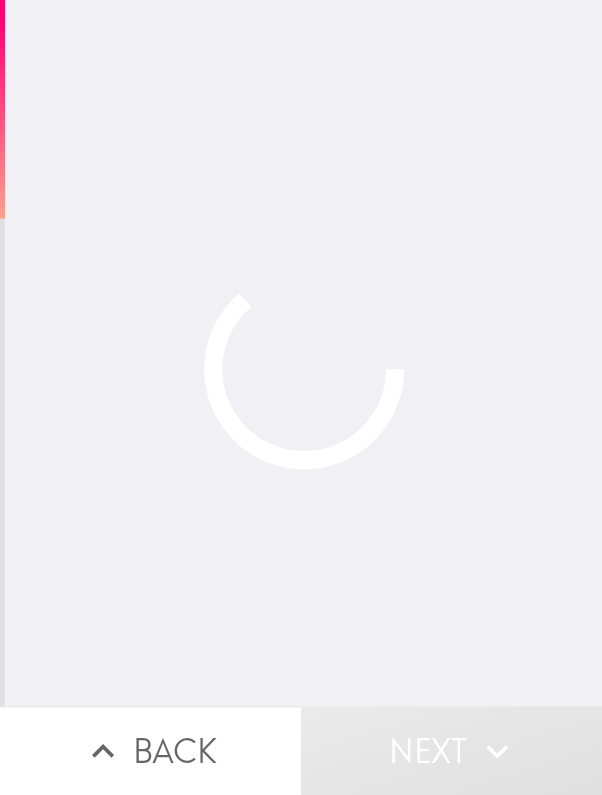 click on "Back" at bounding box center (150, 750) 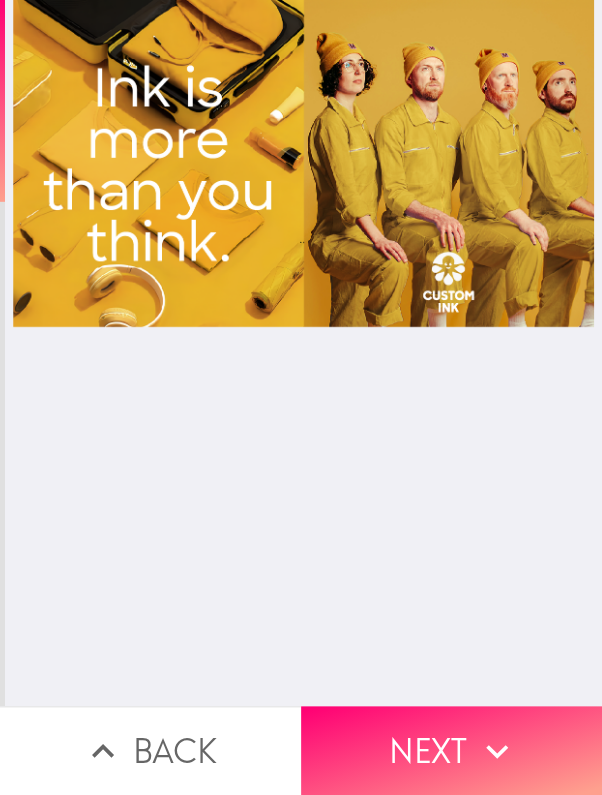 click on "Next" at bounding box center (451, 750) 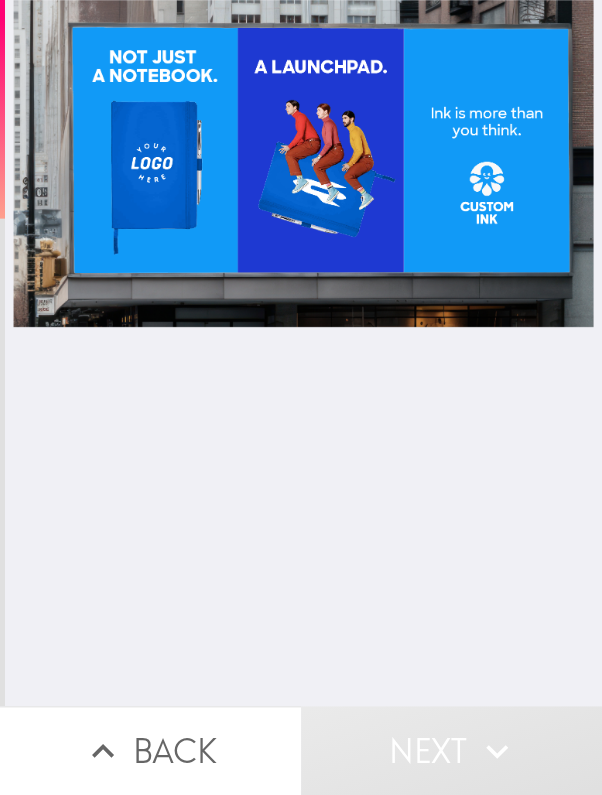 click on "Back" at bounding box center (150, 750) 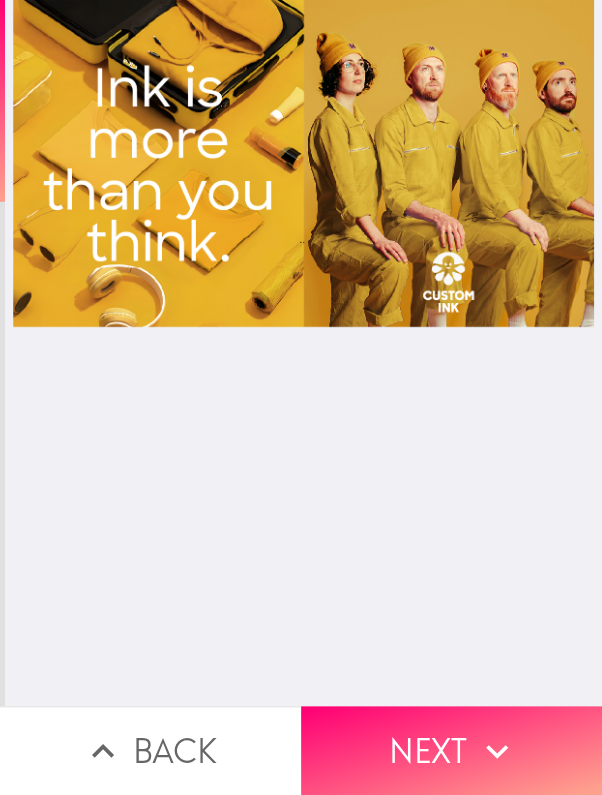click on "Next" at bounding box center [451, 750] 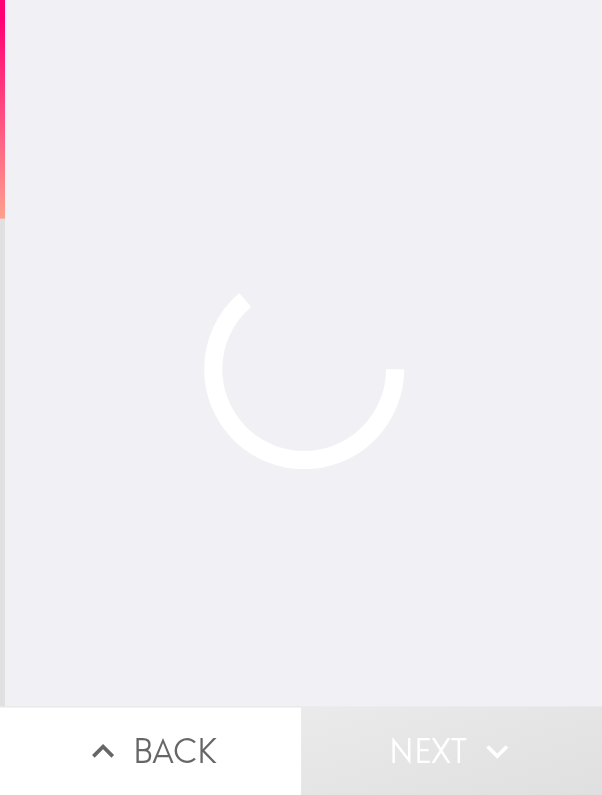 click on "Back" at bounding box center (150, 750) 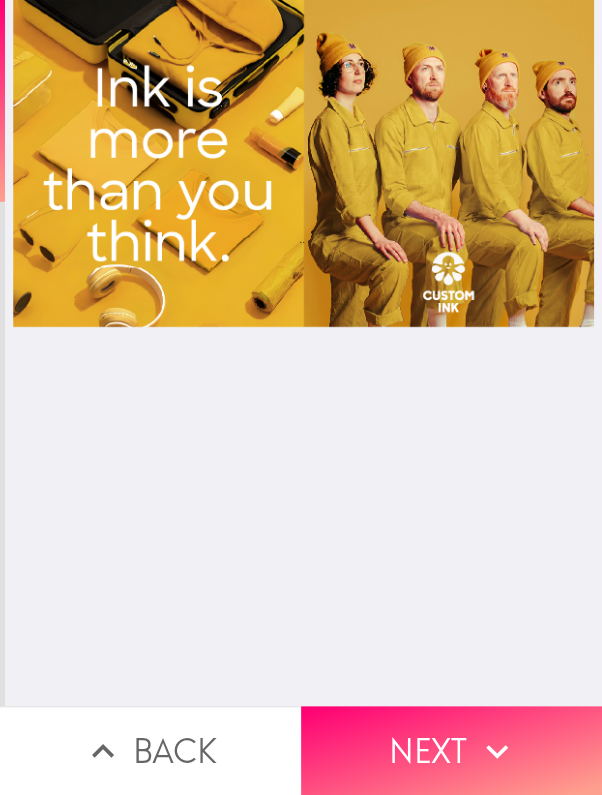 click on "Next" at bounding box center [451, 750] 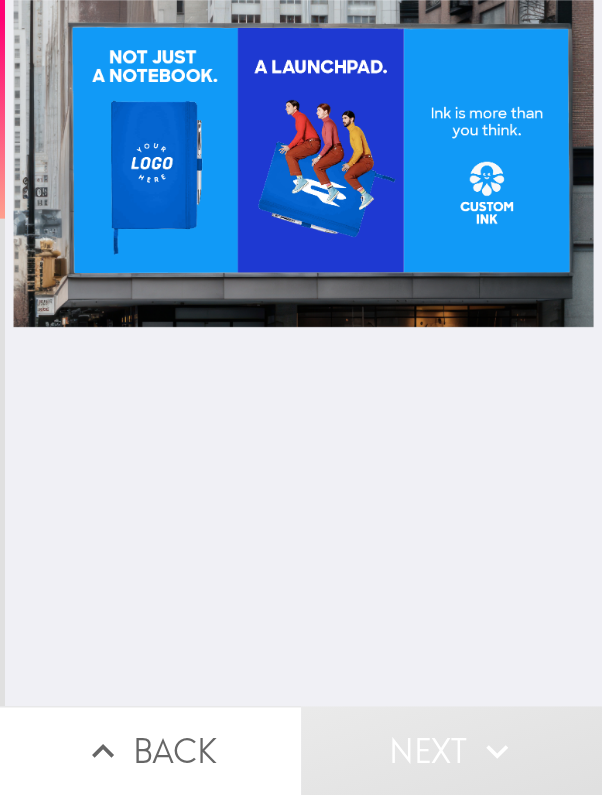 click on "Back" at bounding box center [150, 750] 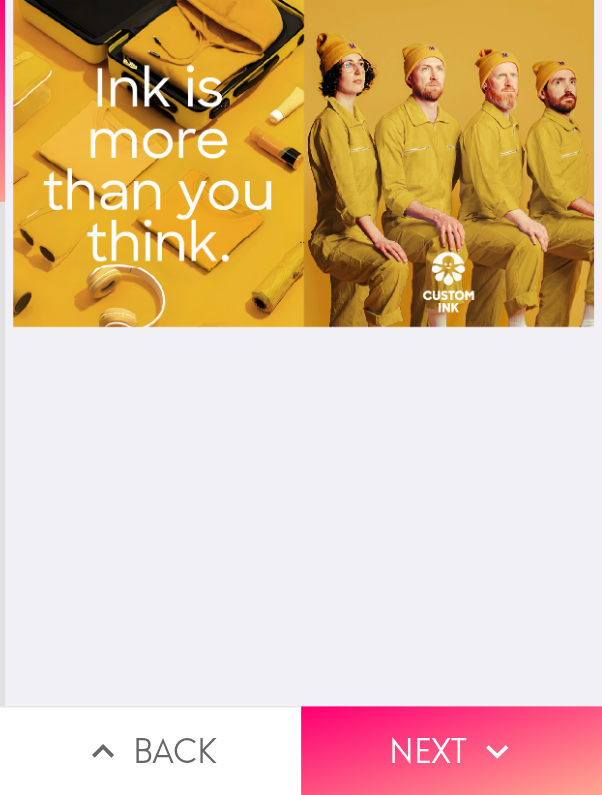 click on "Next" at bounding box center (451, 750) 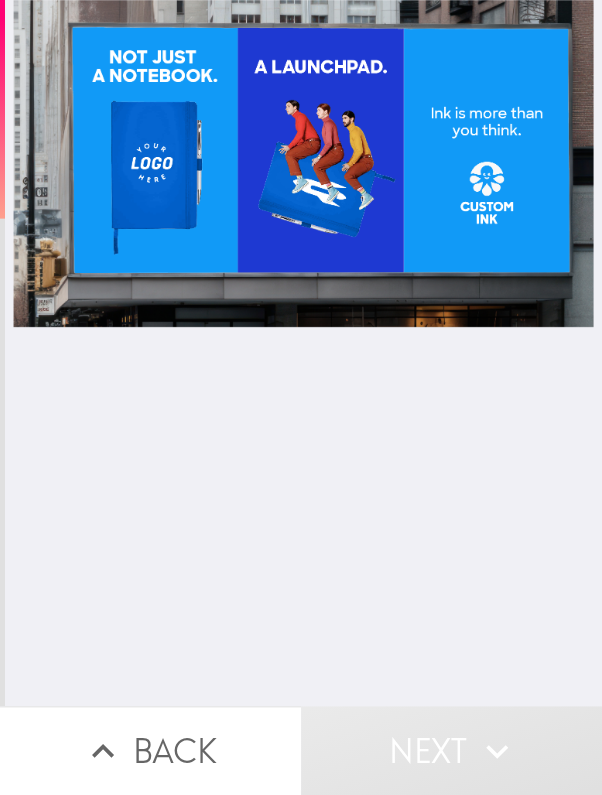 click on "Back" at bounding box center [150, 750] 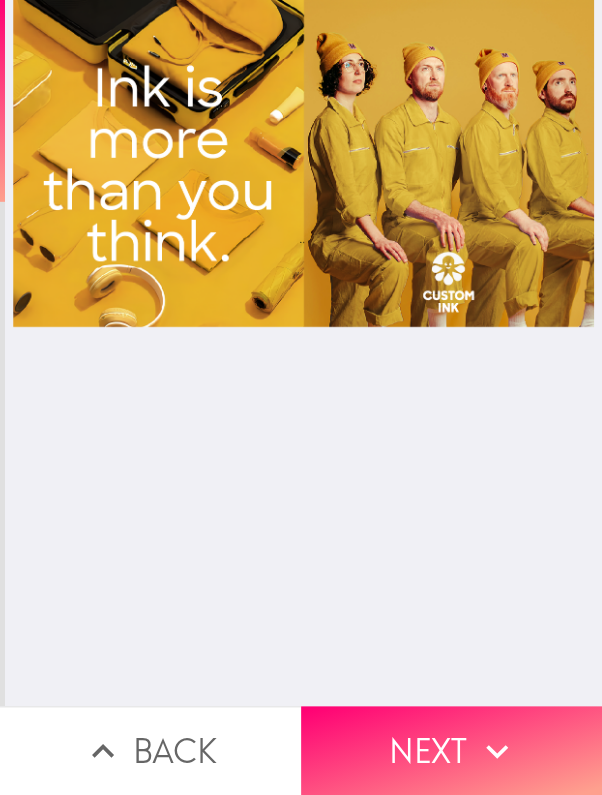 click on "Next" at bounding box center [451, 750] 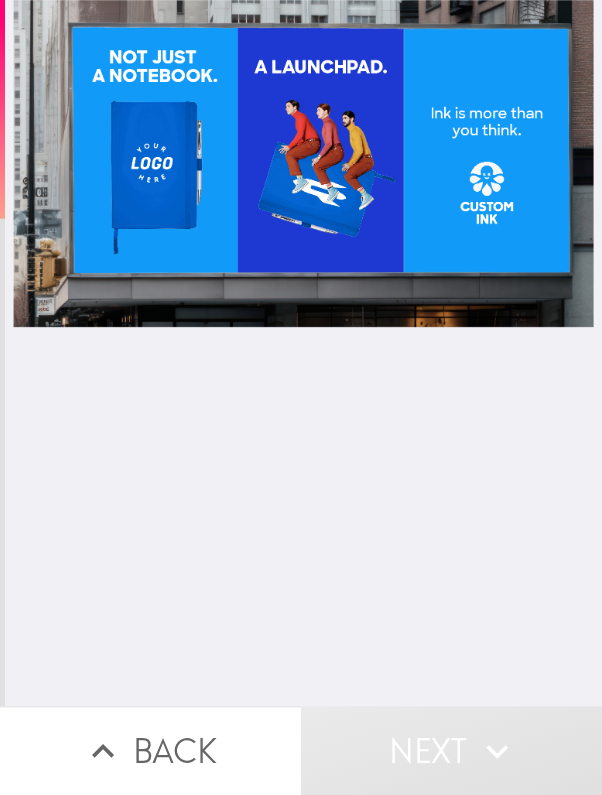 click on "Back" at bounding box center [150, 750] 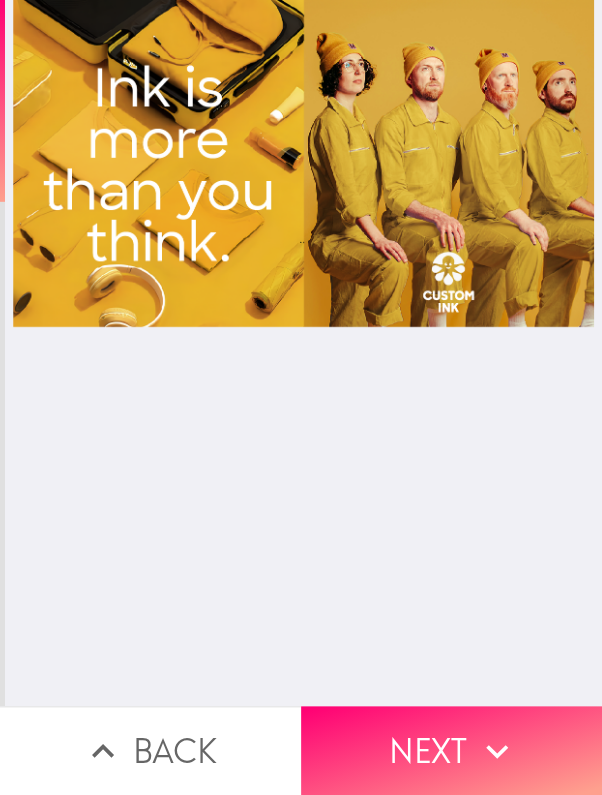 click on "Next" at bounding box center [451, 750] 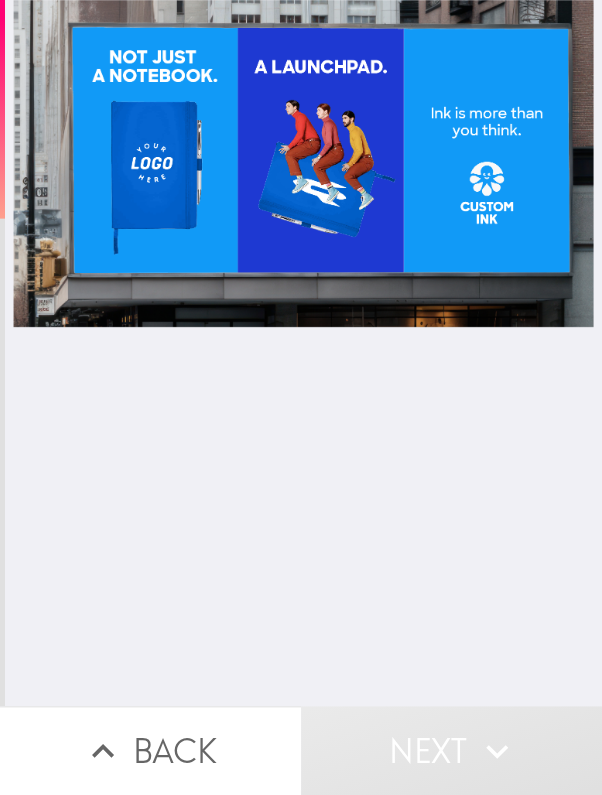click on "Back" at bounding box center (150, 750) 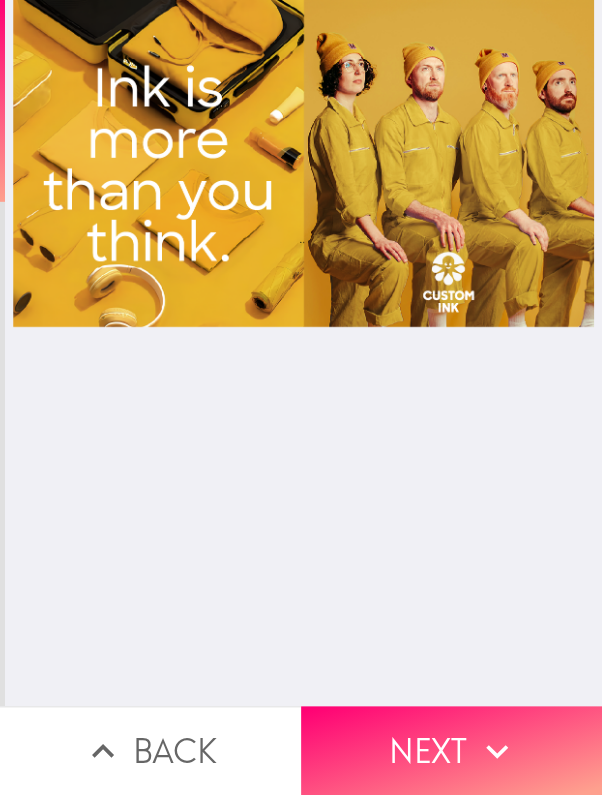 click on "Next" at bounding box center (451, 750) 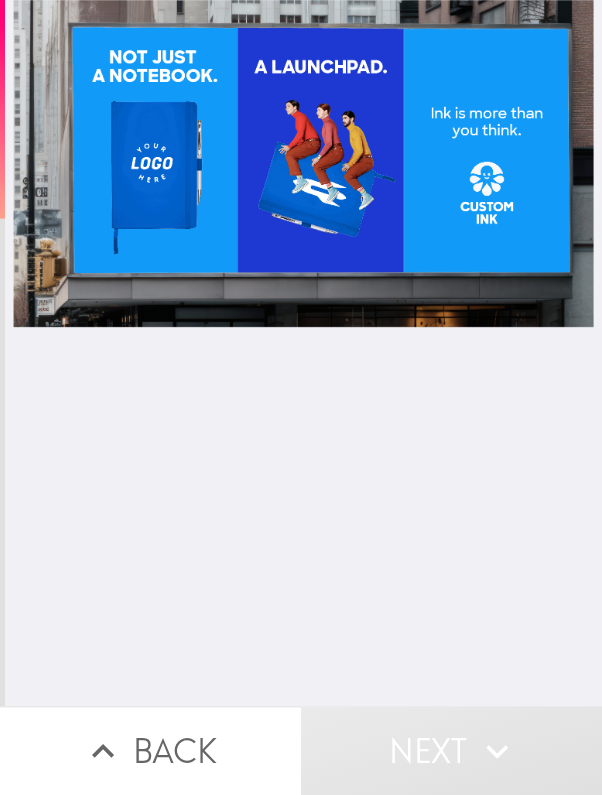 click on "Back" at bounding box center (150, 750) 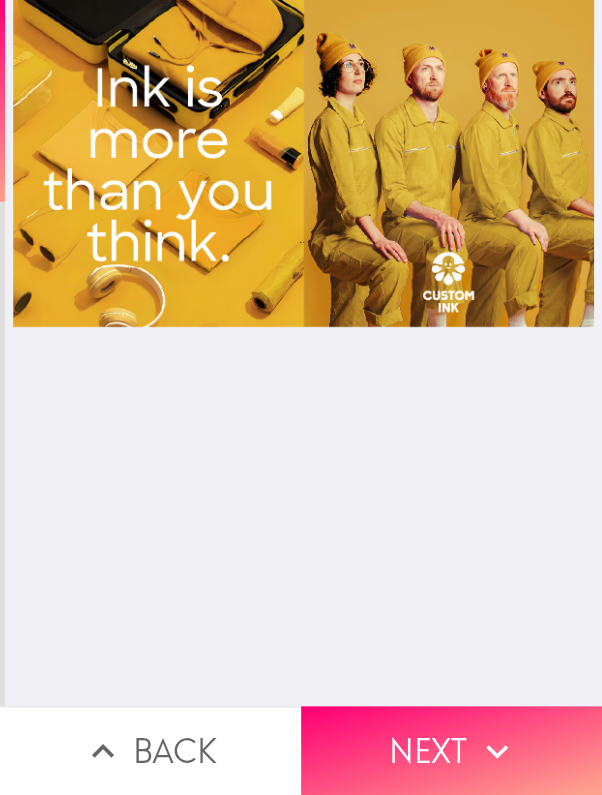 click on "Next" at bounding box center (451, 750) 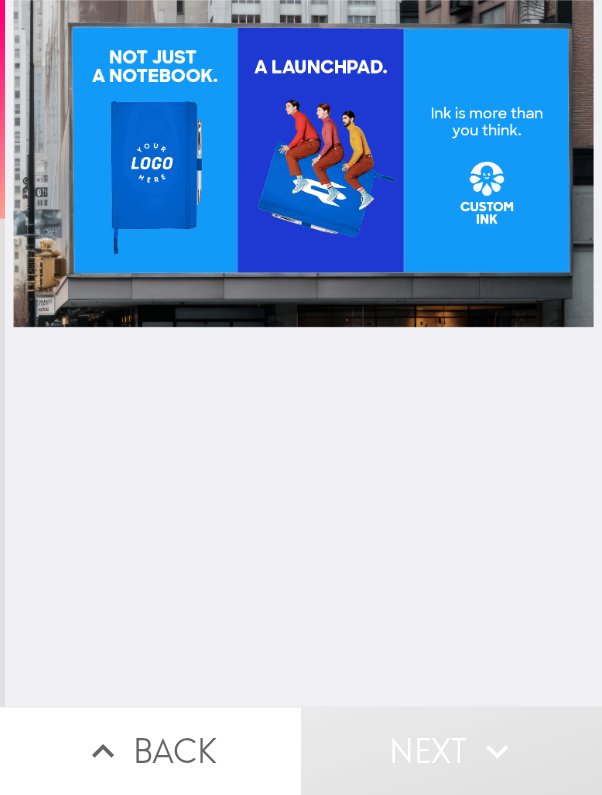 click on "Back" at bounding box center [150, 750] 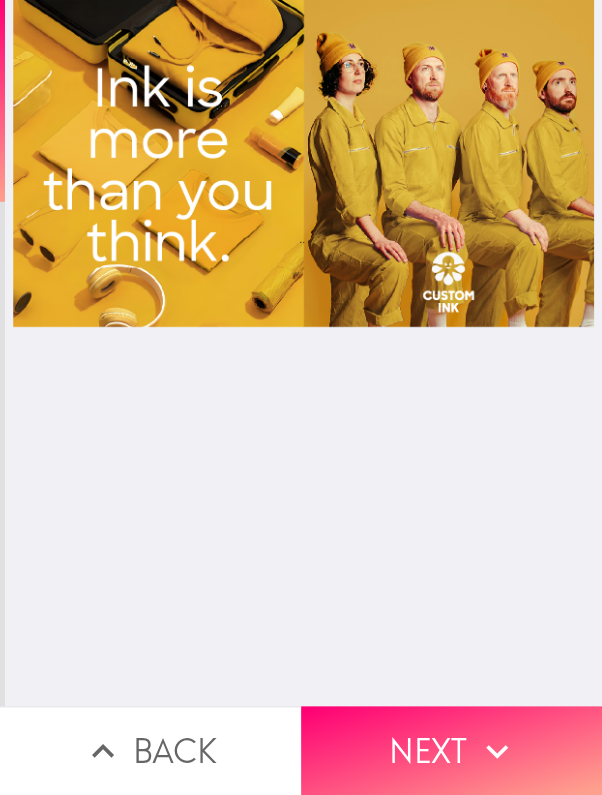 click on "Next" at bounding box center [451, 750] 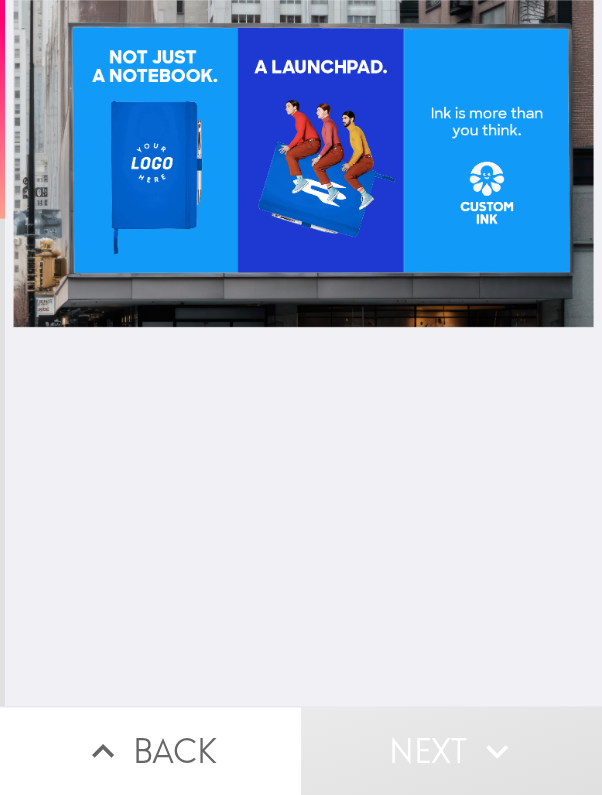 click on "Back" at bounding box center [150, 750] 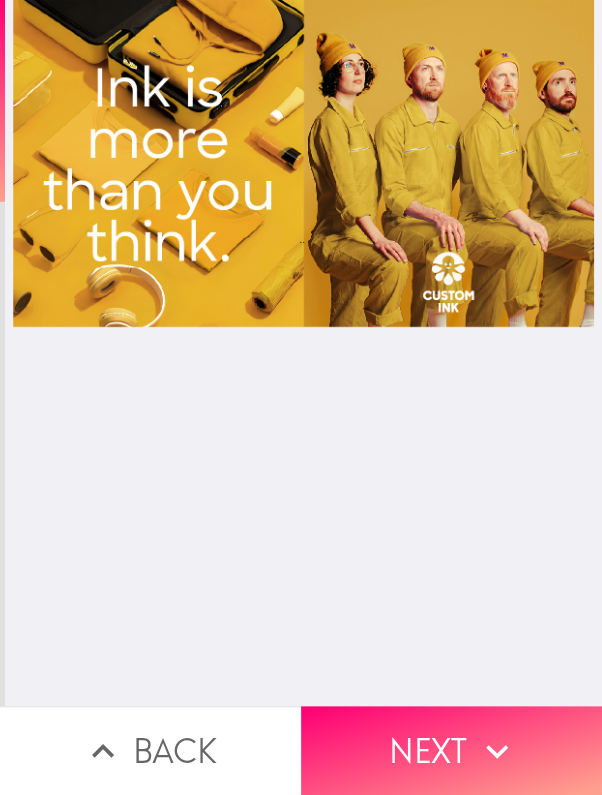 click on "Next" at bounding box center (451, 750) 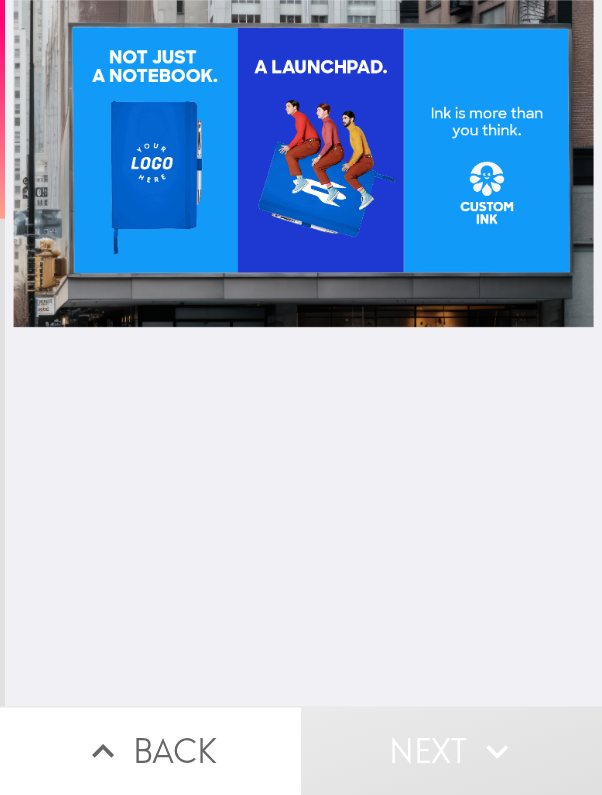 click on "Back" at bounding box center (150, 750) 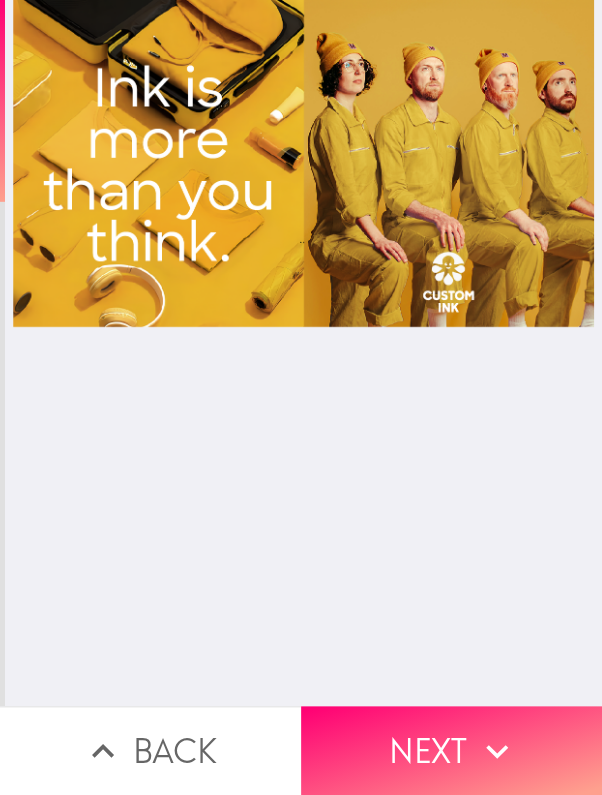 click on "Next" at bounding box center [451, 750] 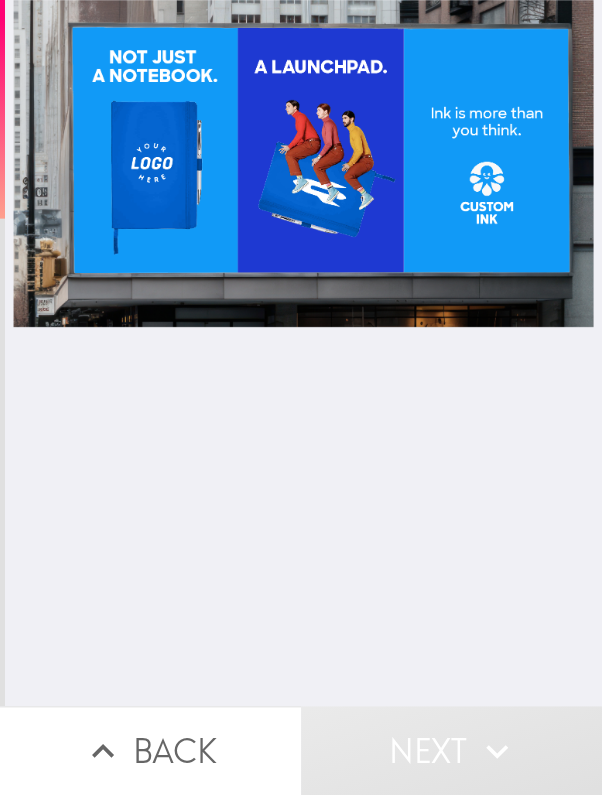 click on "Back" at bounding box center (150, 750) 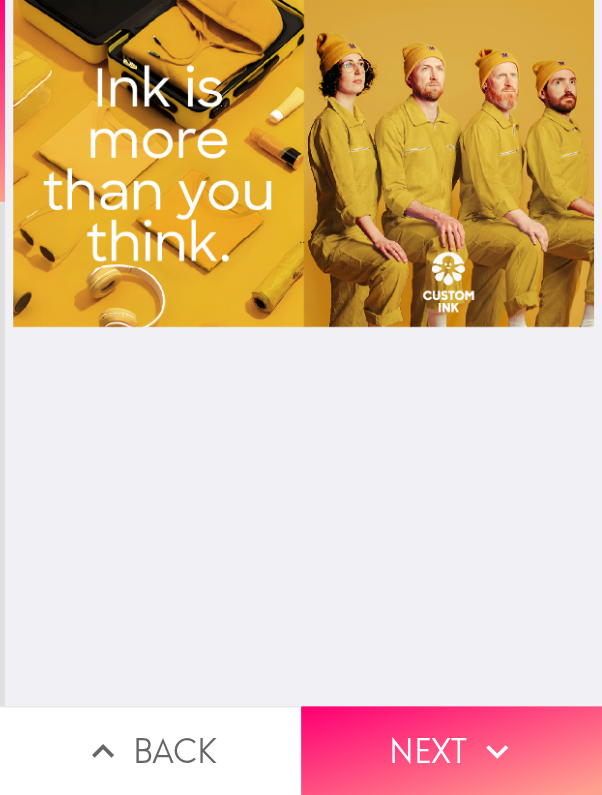 click on "Next" at bounding box center (451, 750) 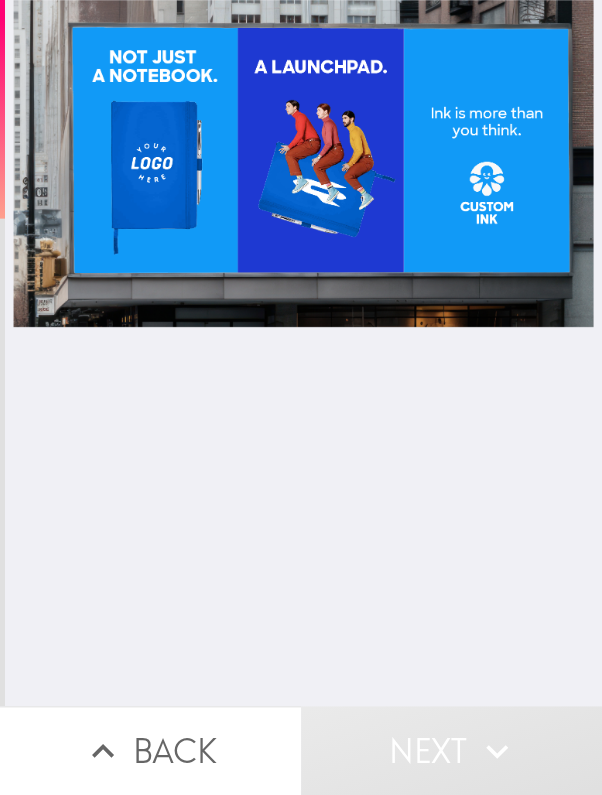 click on "Back" at bounding box center (150, 750) 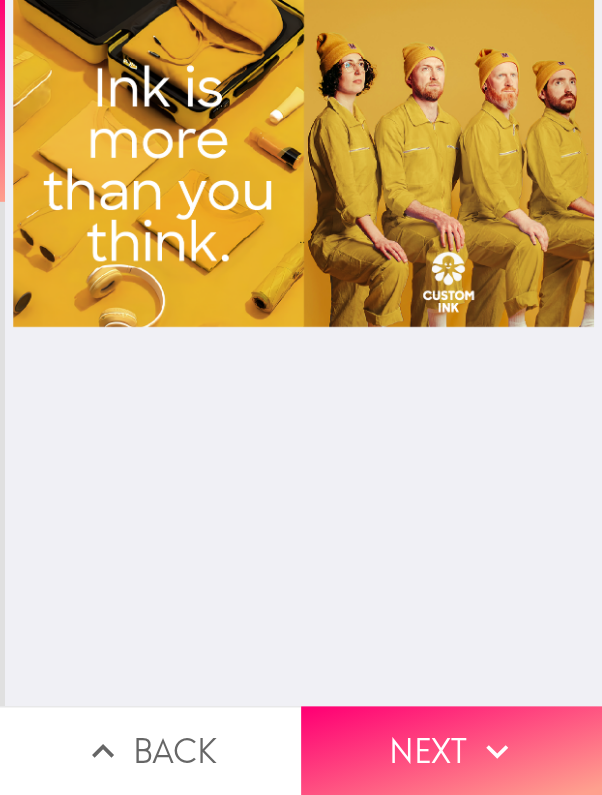 click on "Next" at bounding box center (451, 750) 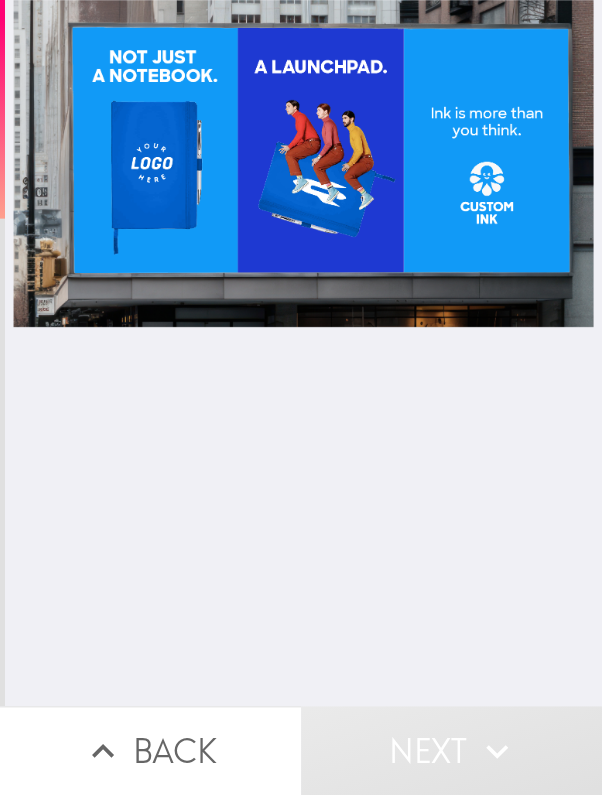 click on "Back" at bounding box center (150, 750) 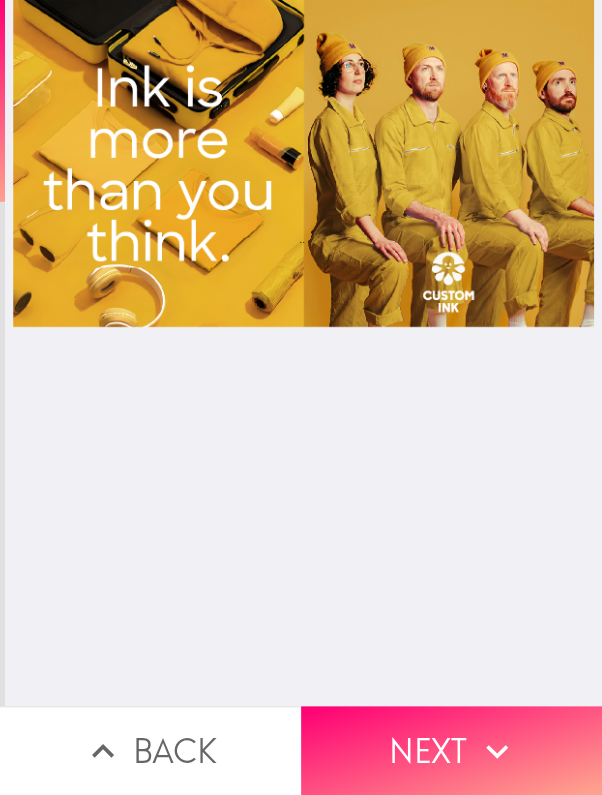 click on "Next" at bounding box center [451, 750] 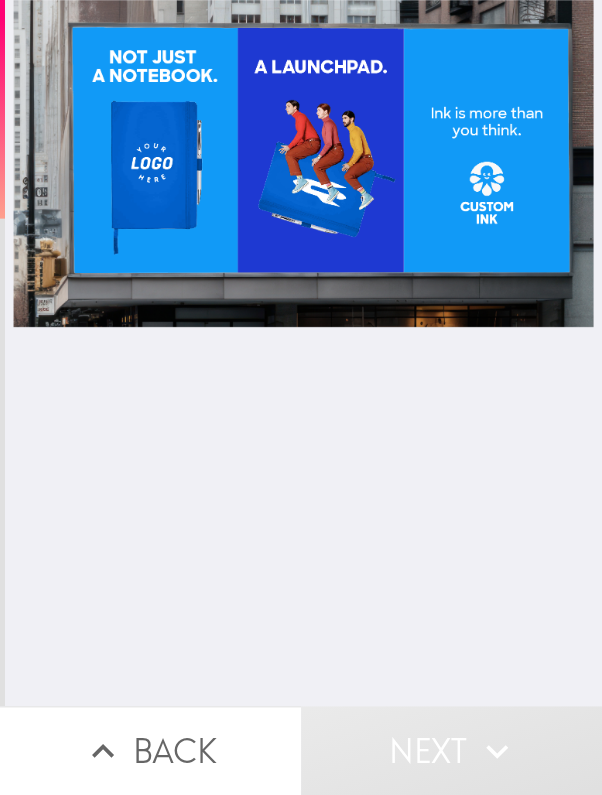 click on "Back" at bounding box center (150, 750) 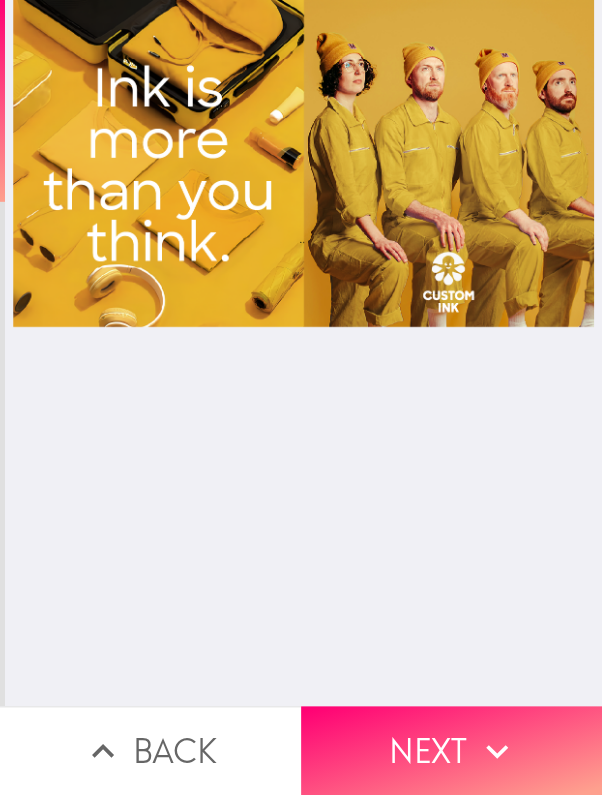 click on "Next" at bounding box center (451, 750) 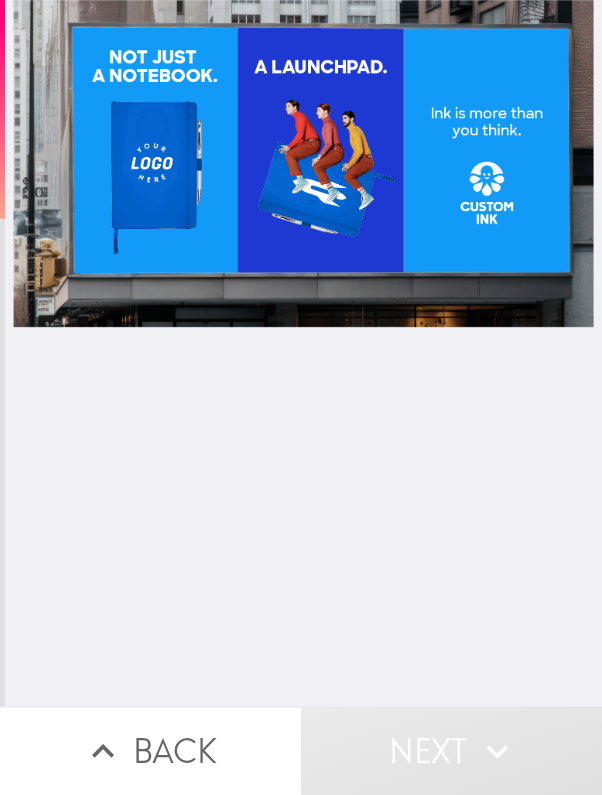click on "Back" at bounding box center [150, 750] 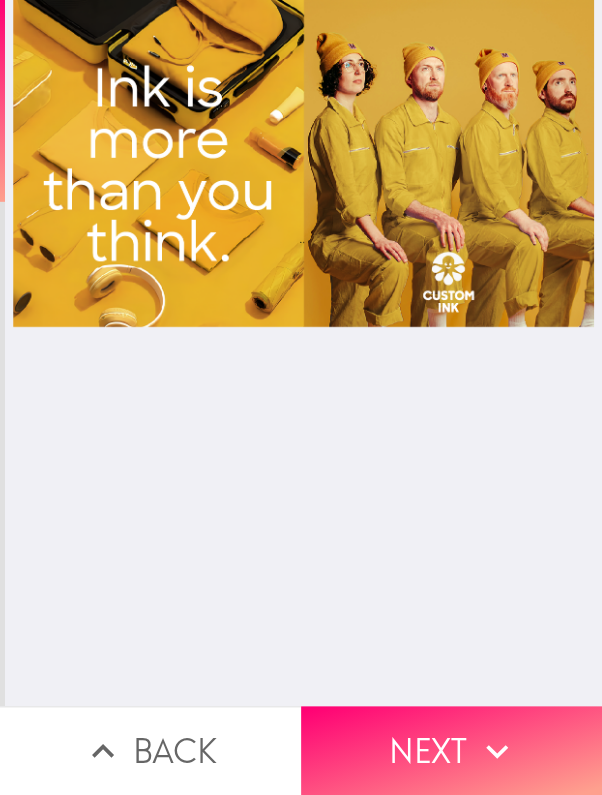 click on "Next" at bounding box center (451, 750) 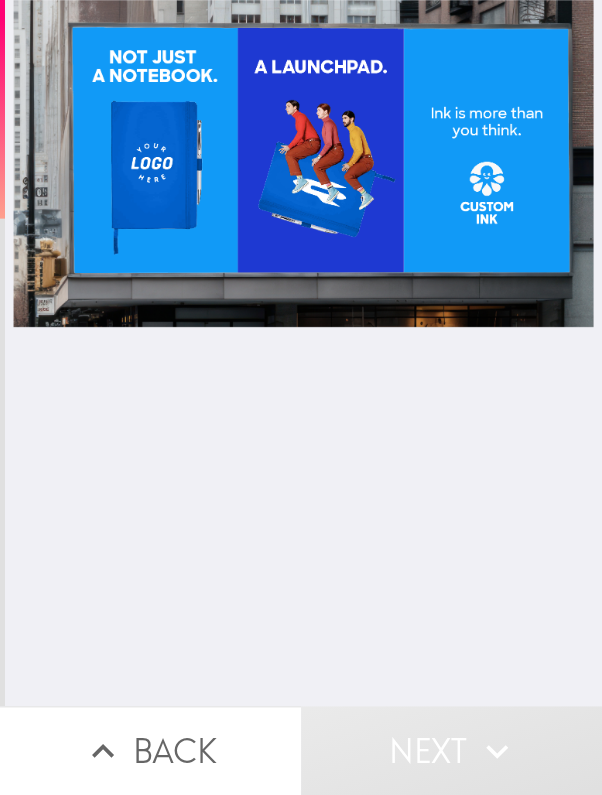 click on "Back" at bounding box center (150, 750) 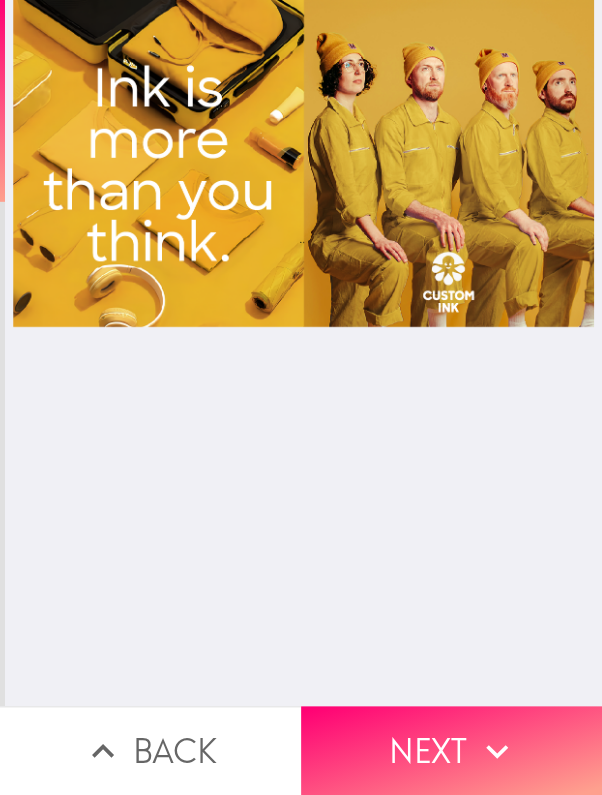 click on "Next" at bounding box center [451, 750] 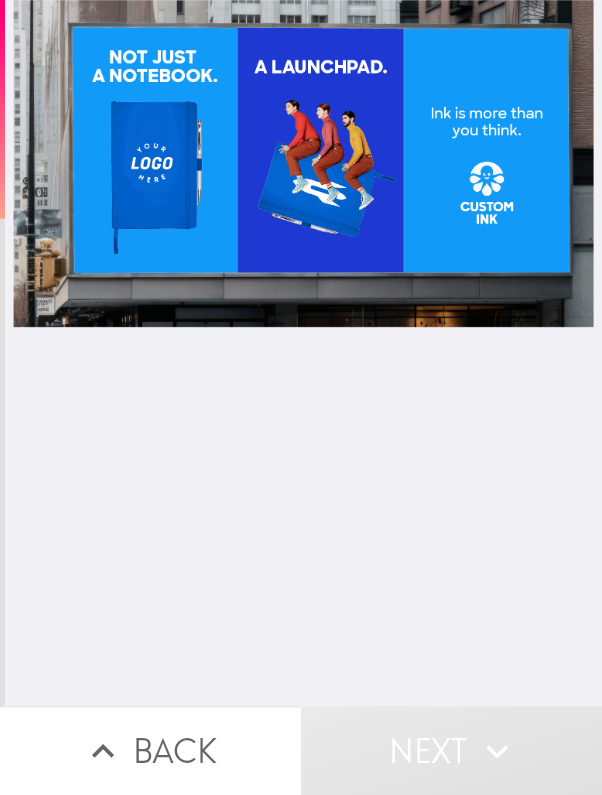 click on "Back" at bounding box center (150, 750) 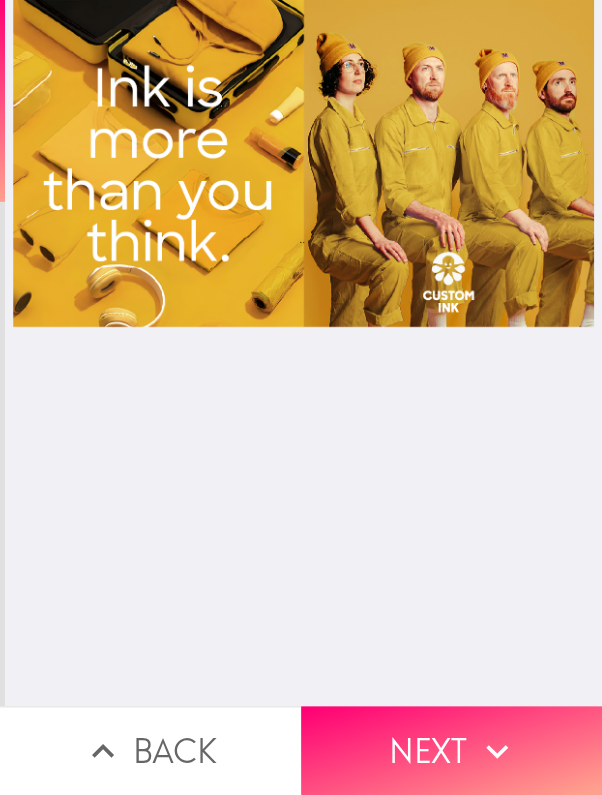 click on "Next" at bounding box center (451, 750) 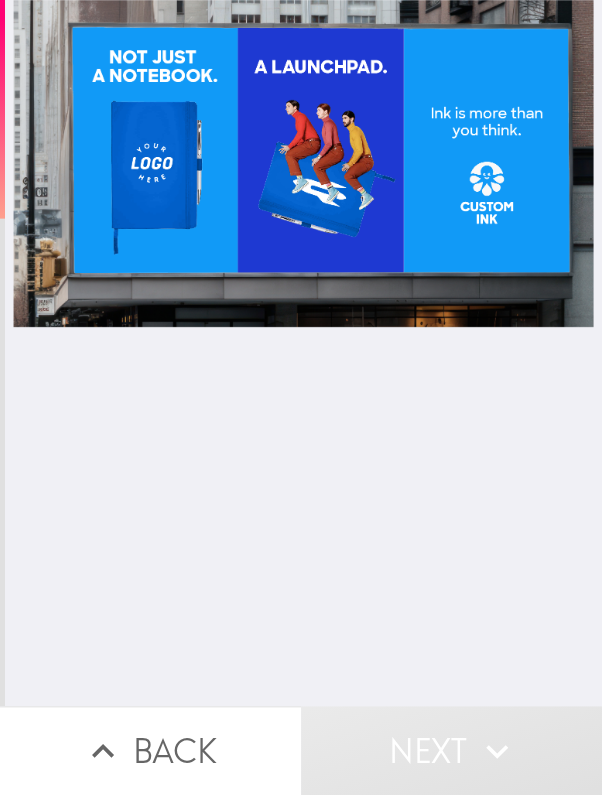 click on "Back" at bounding box center [150, 750] 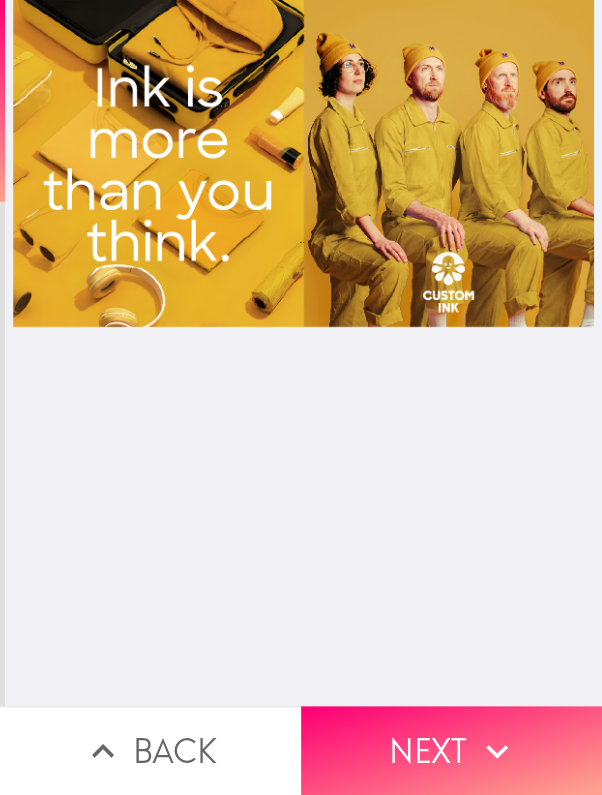 click on "Next" at bounding box center (451, 750) 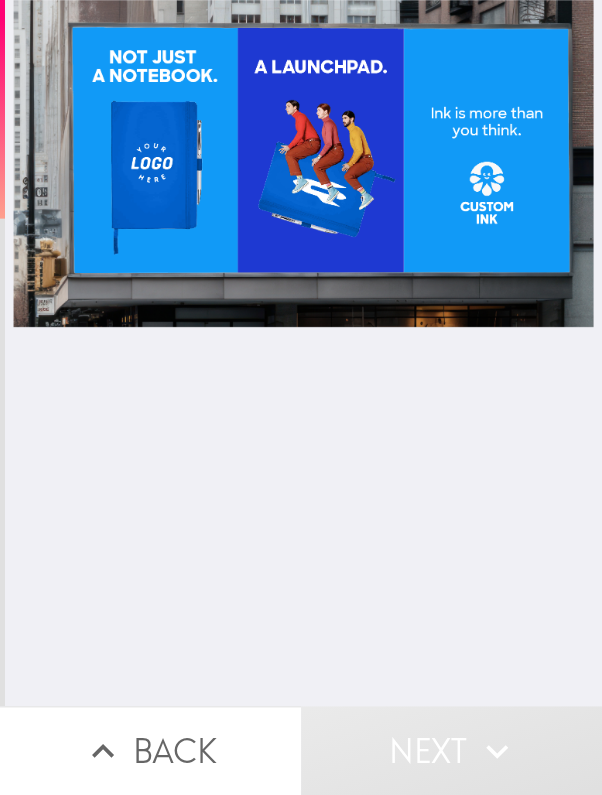 click on "Back" at bounding box center (150, 750) 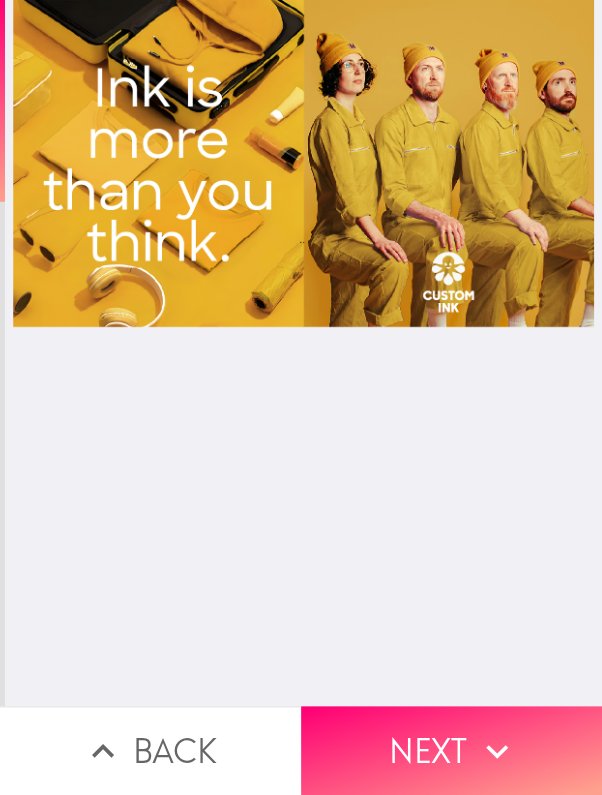 click on "Next" at bounding box center [451, 750] 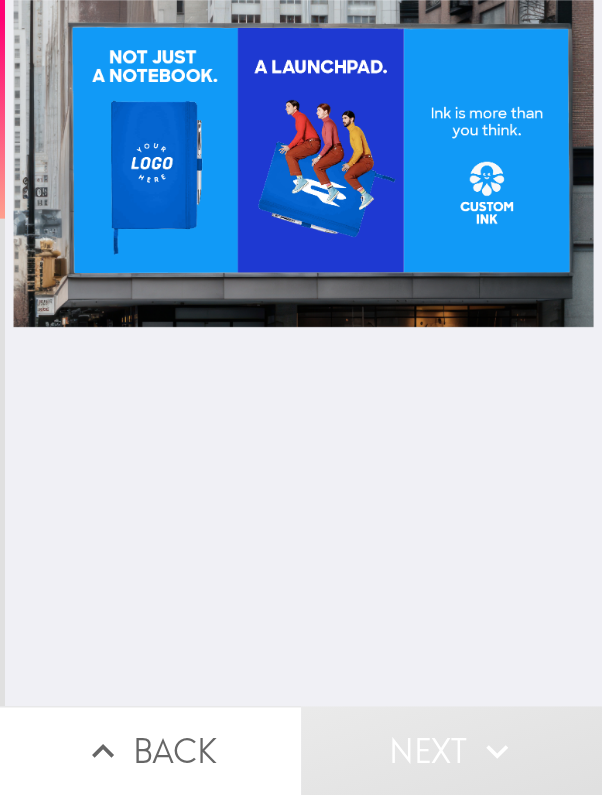 click on "Back" at bounding box center (150, 750) 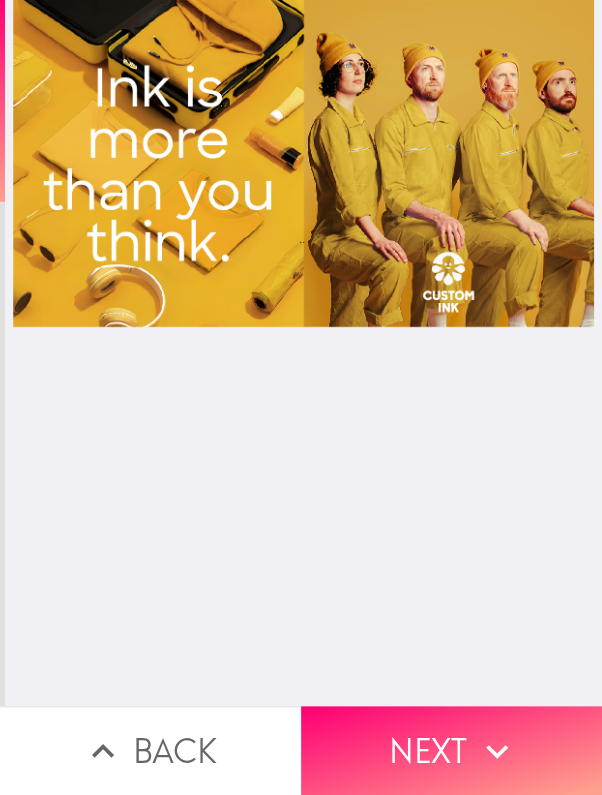 click on "Next" at bounding box center (451, 750) 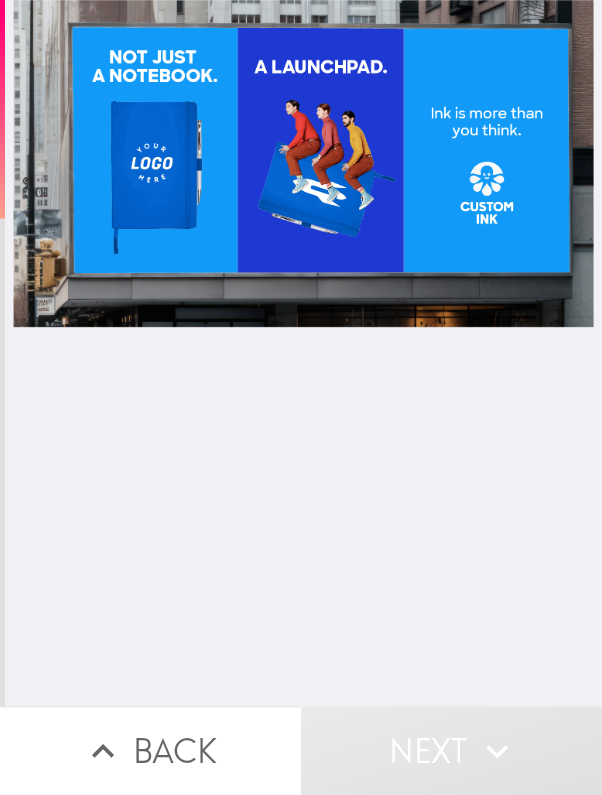 click on "Back" at bounding box center (150, 750) 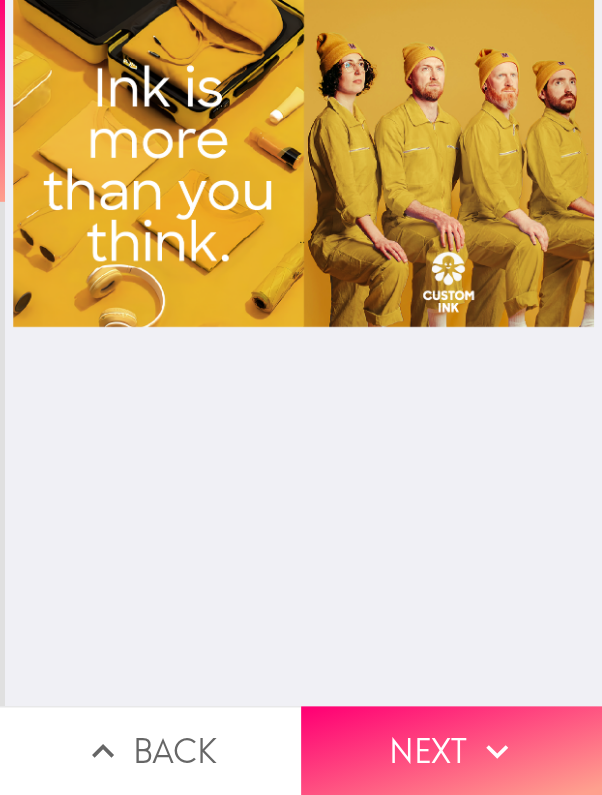 click on "Next" at bounding box center (451, 750) 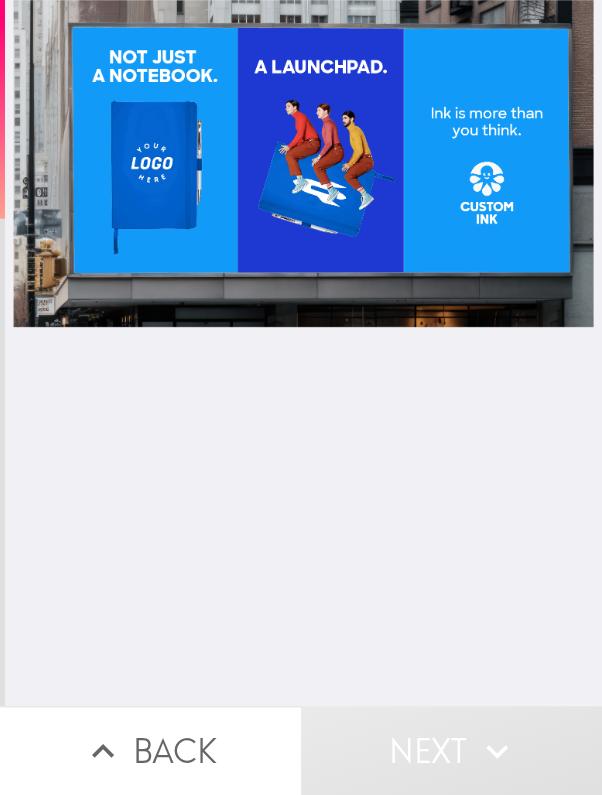 click at bounding box center [303, 353] 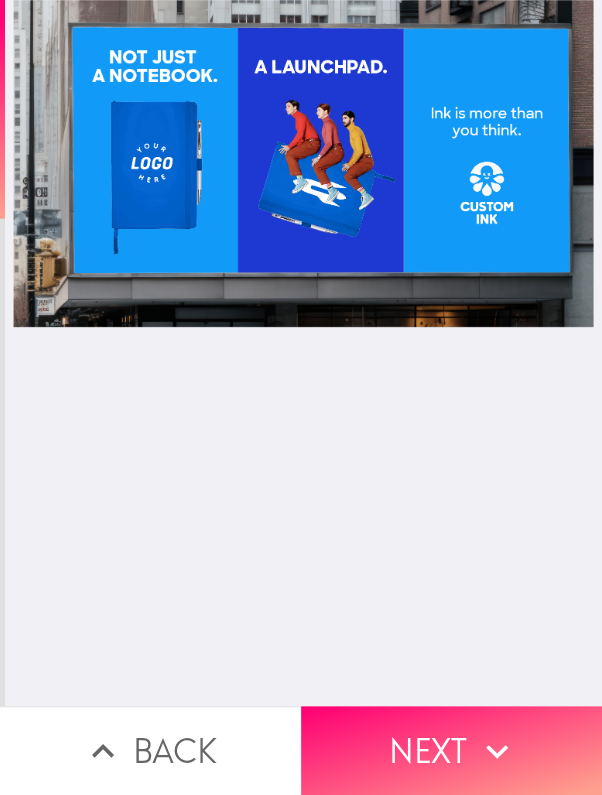 click on "Next" at bounding box center (451, 750) 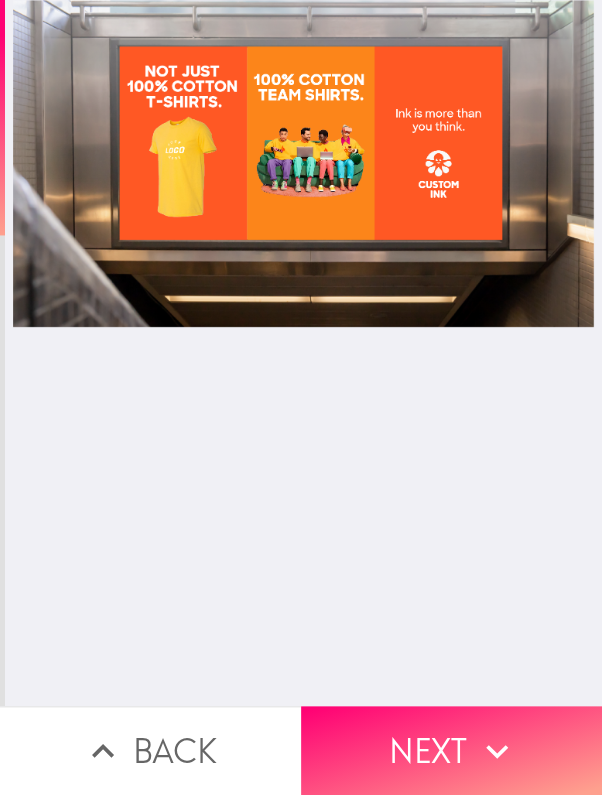 click on "Next" at bounding box center [451, 750] 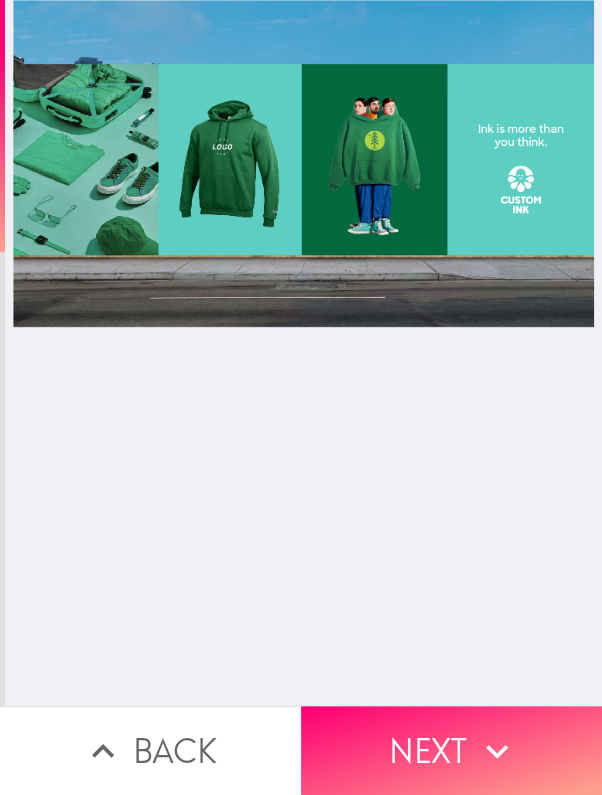 click on "Next" at bounding box center [451, 750] 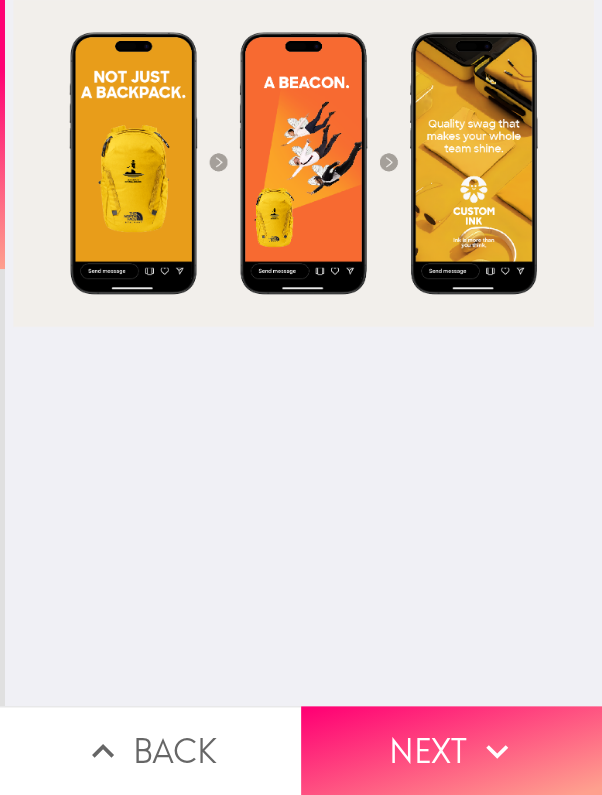 click on "Next" at bounding box center (451, 750) 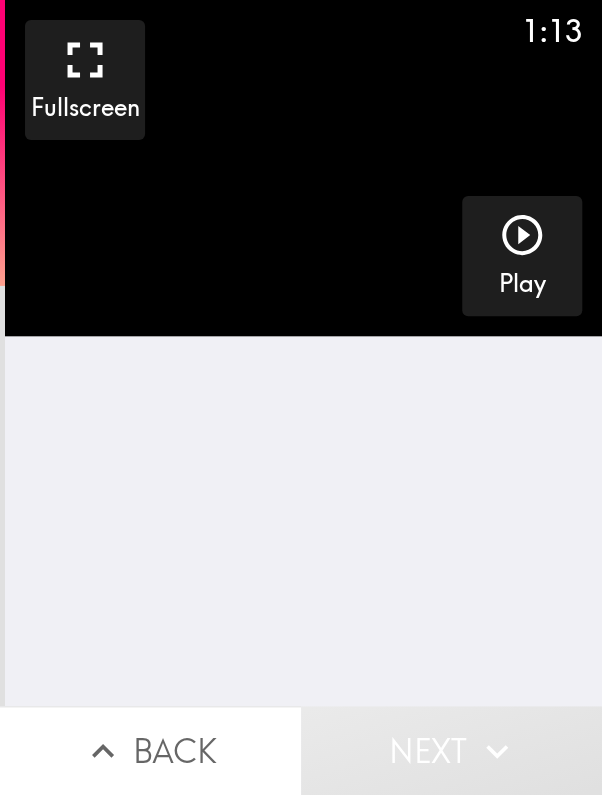click 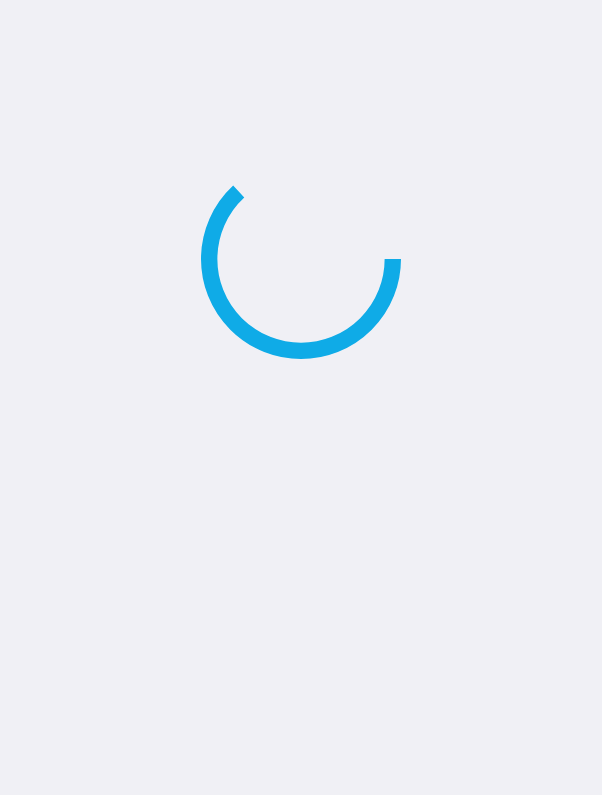 scroll, scrollTop: 0, scrollLeft: 0, axis: both 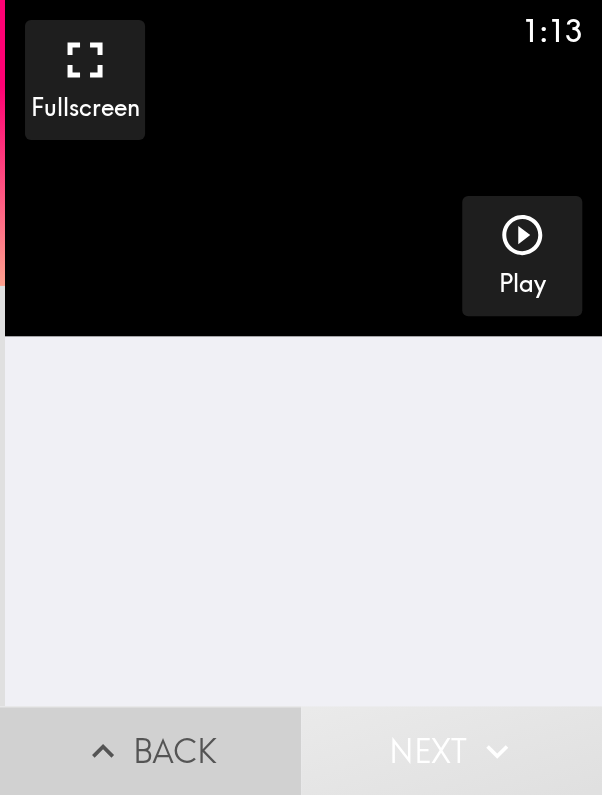 click on "Back" at bounding box center (150, 750) 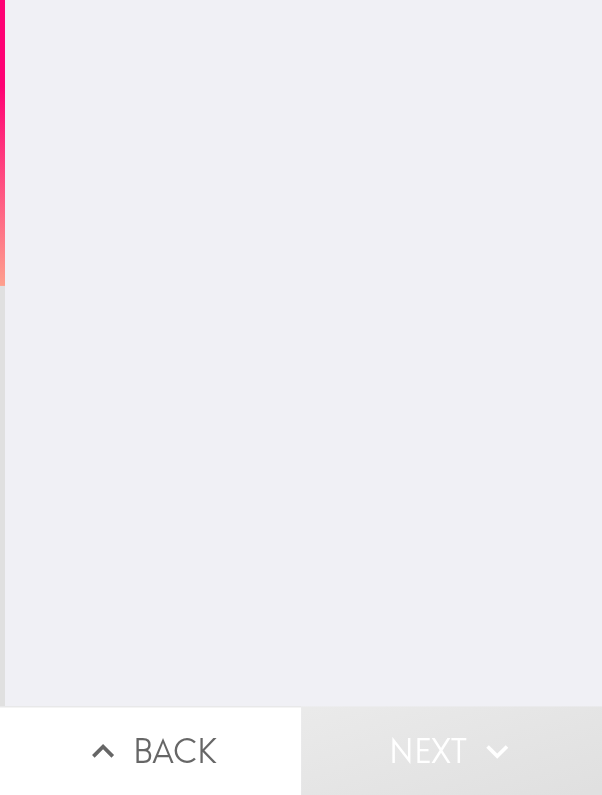 click on "Back" at bounding box center (150, 750) 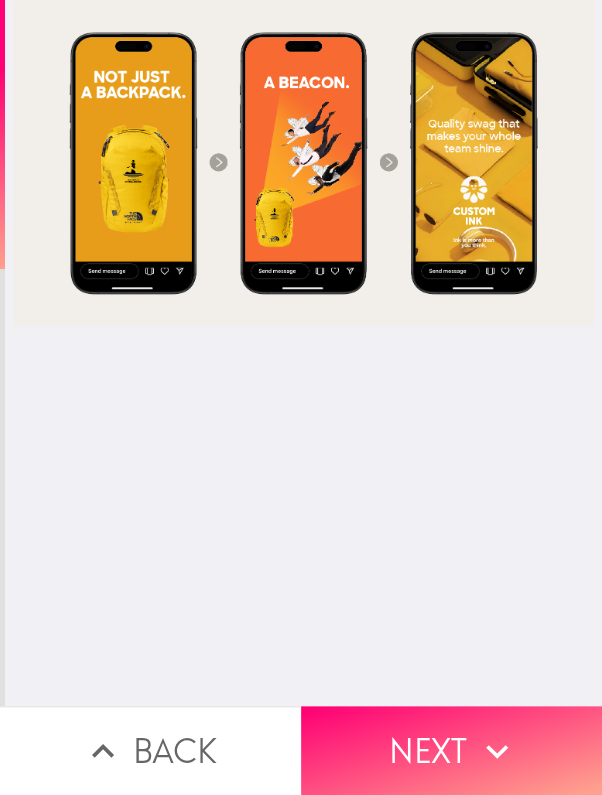click on "Back" at bounding box center (150, 750) 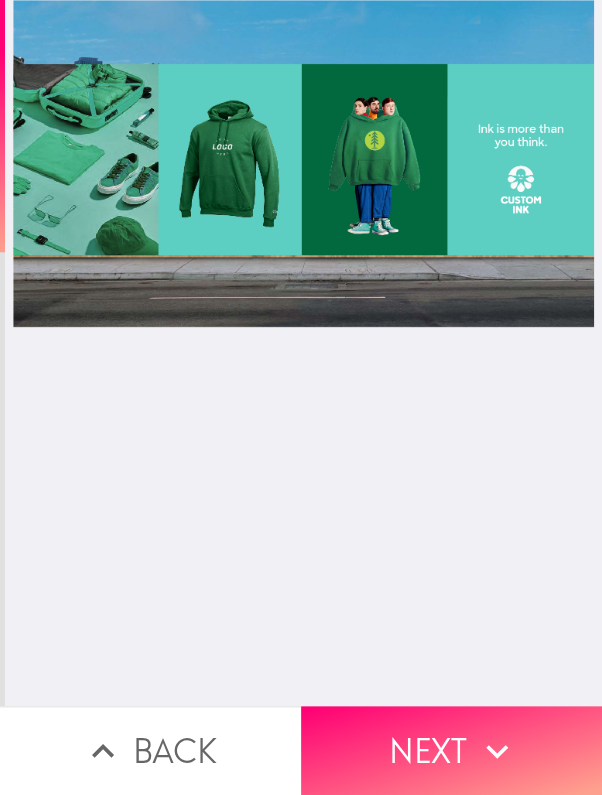 click on "Back" at bounding box center [150, 750] 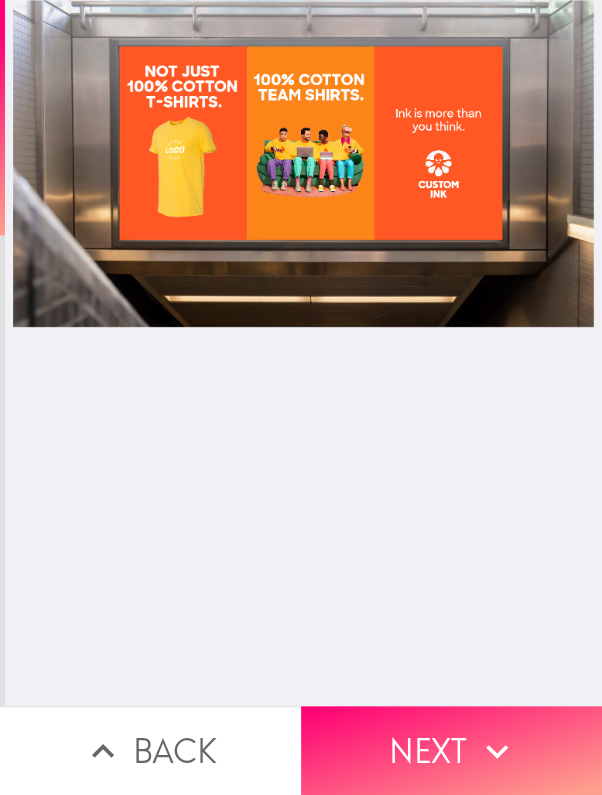 click on "Back" at bounding box center (150, 750) 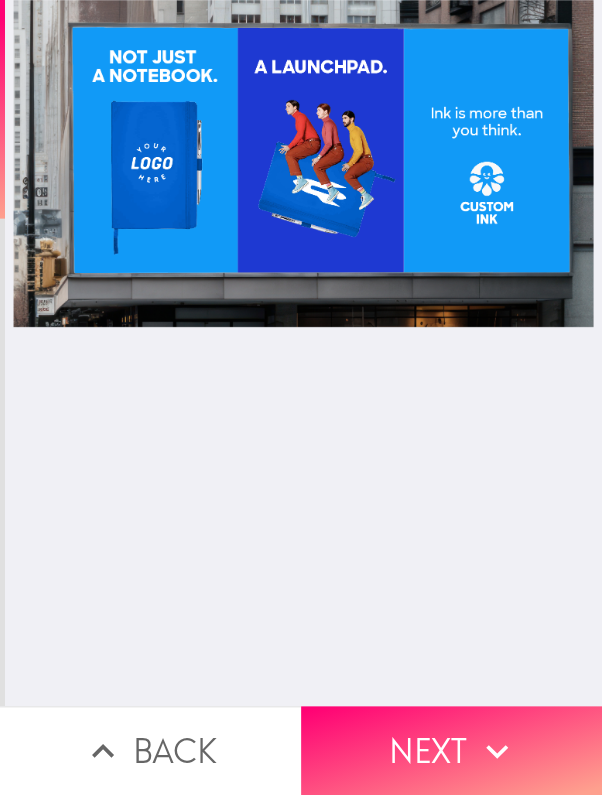click on "Back" at bounding box center [150, 750] 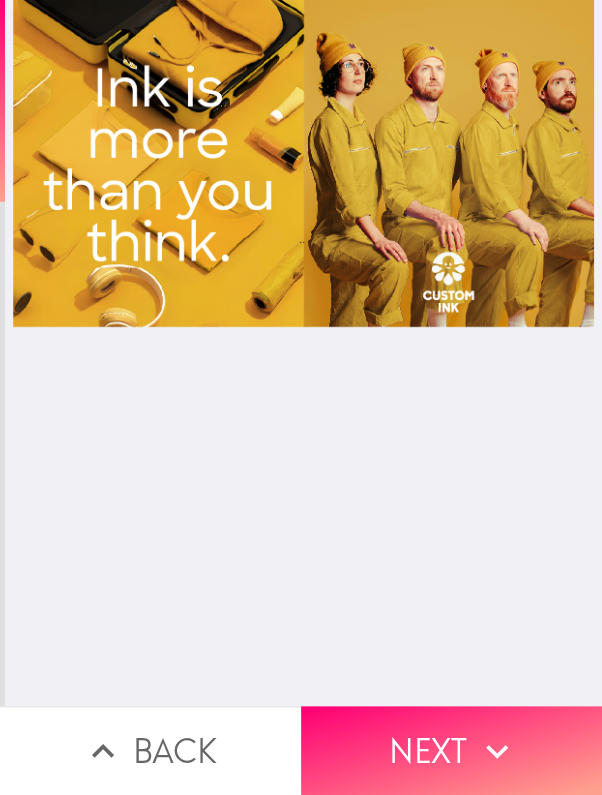 click on "Next" at bounding box center [451, 750] 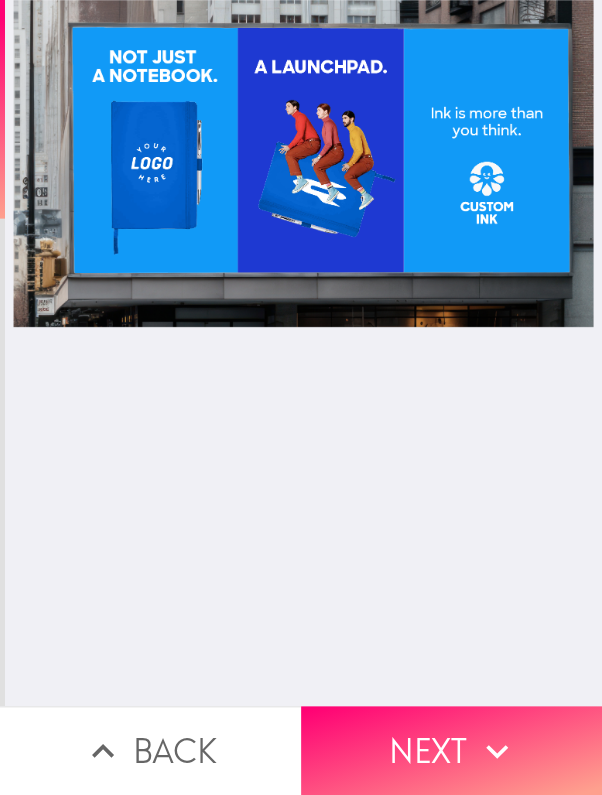 click on "Back" at bounding box center (150, 750) 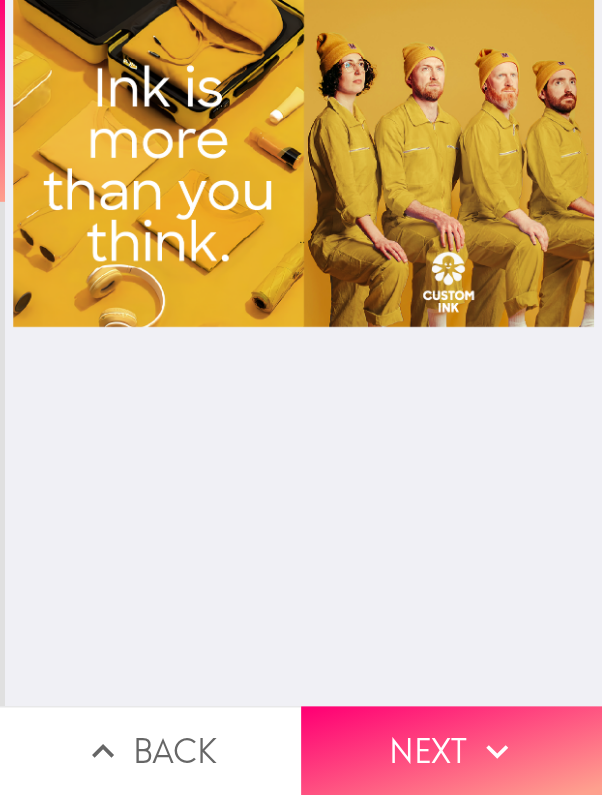 click on "Next" at bounding box center [451, 750] 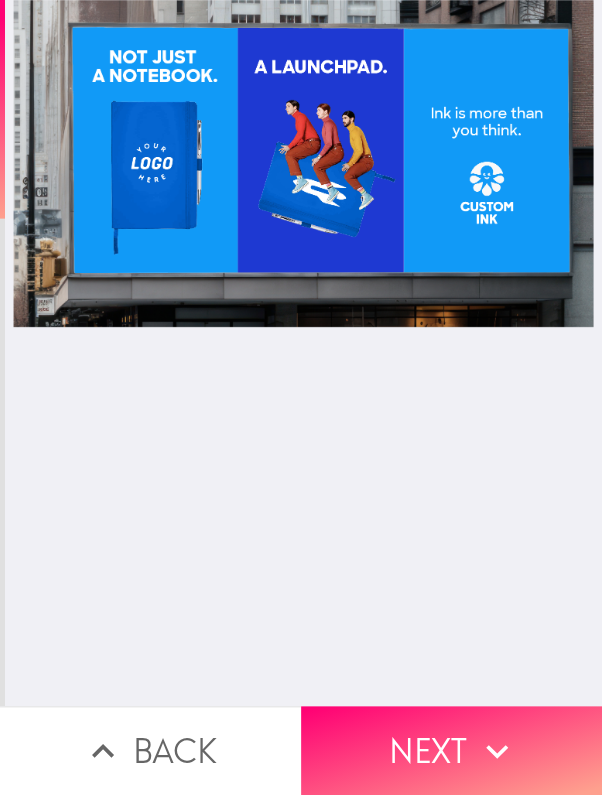 click on "Back" at bounding box center [150, 750] 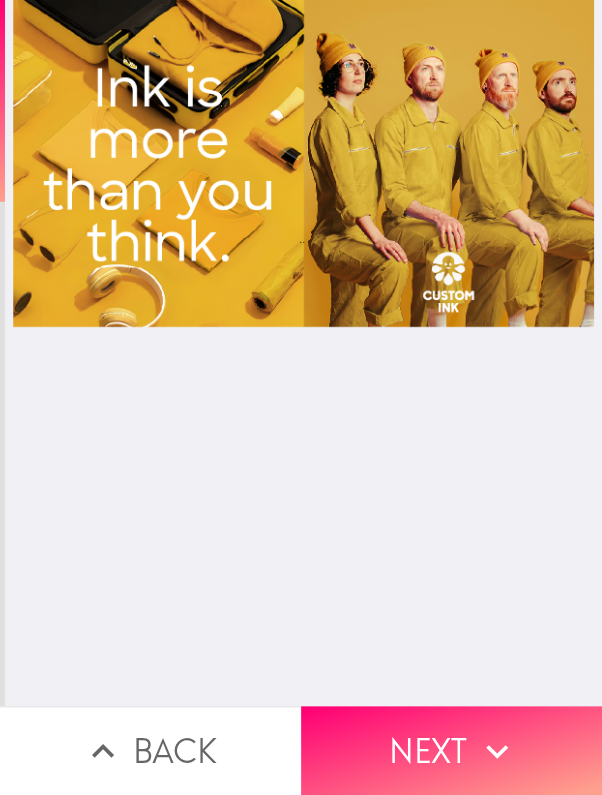 click on "Next" at bounding box center (451, 750) 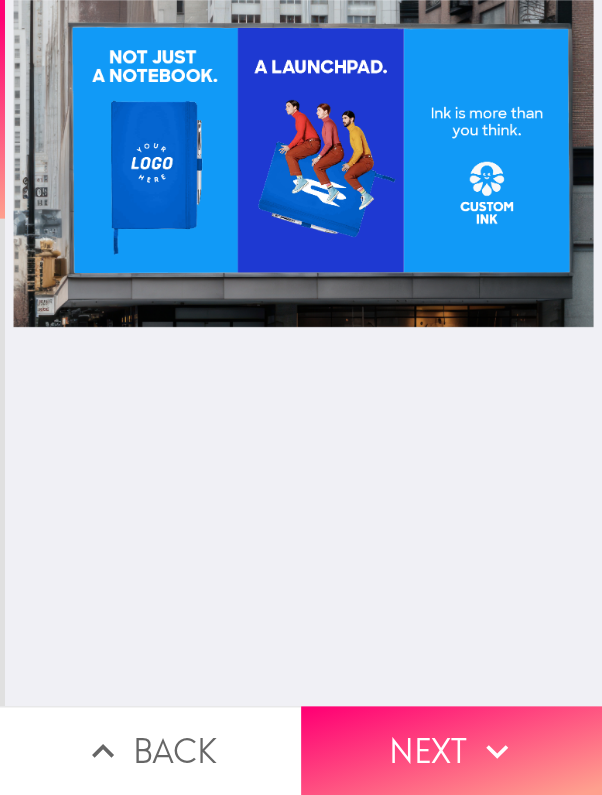 click on "Back" at bounding box center (150, 750) 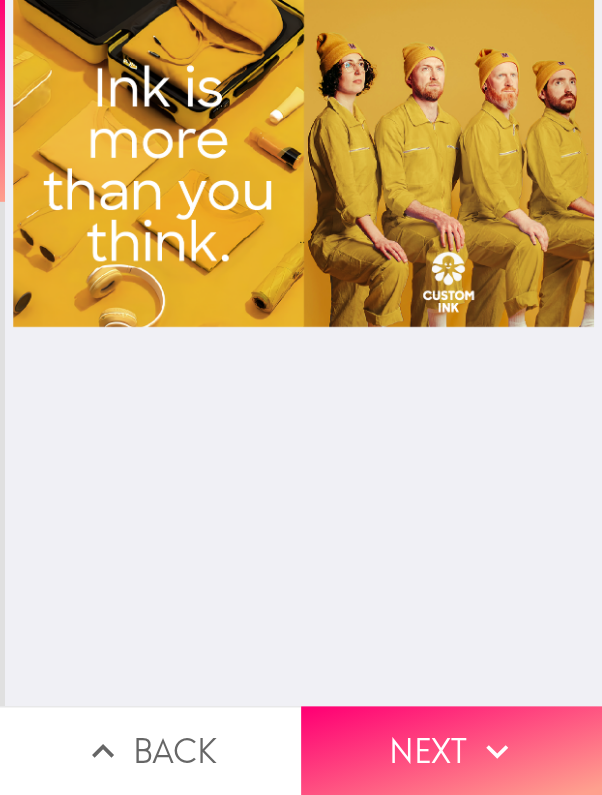 click on "Next" at bounding box center (451, 750) 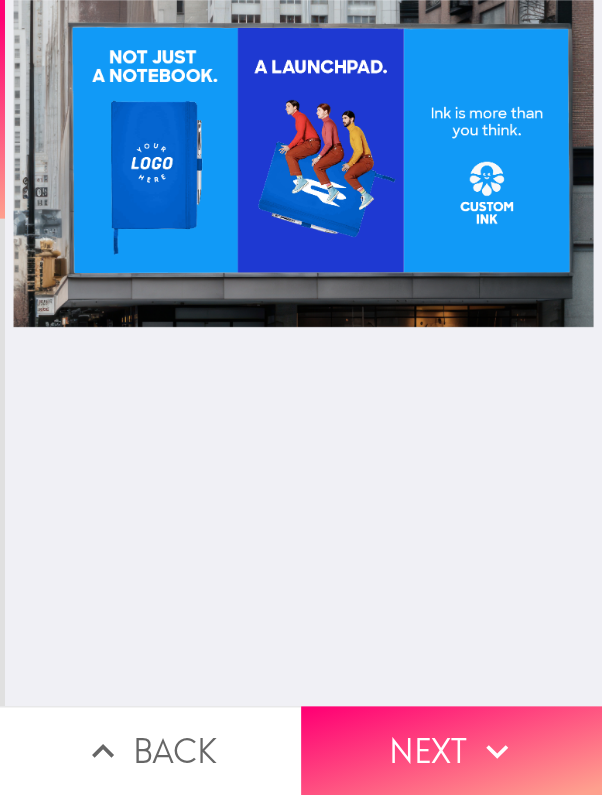 click on "Back" at bounding box center [150, 750] 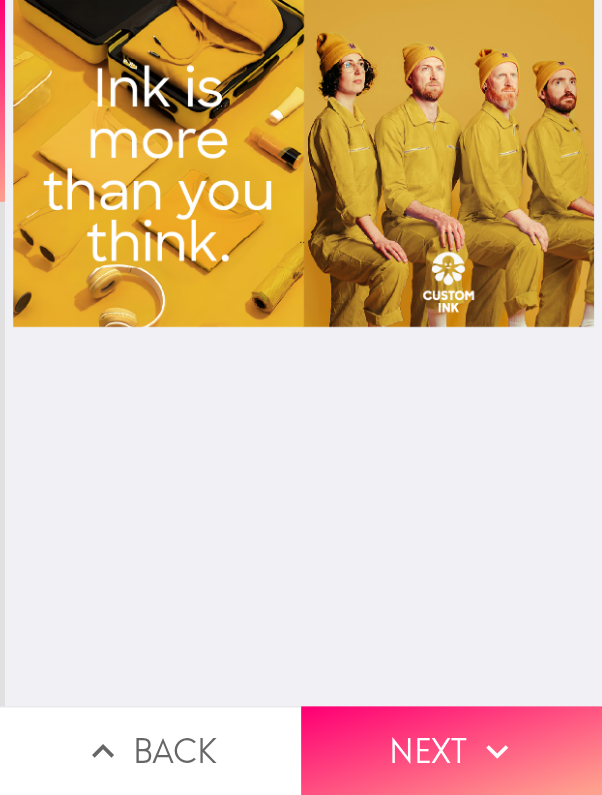 click on "Next" at bounding box center [451, 750] 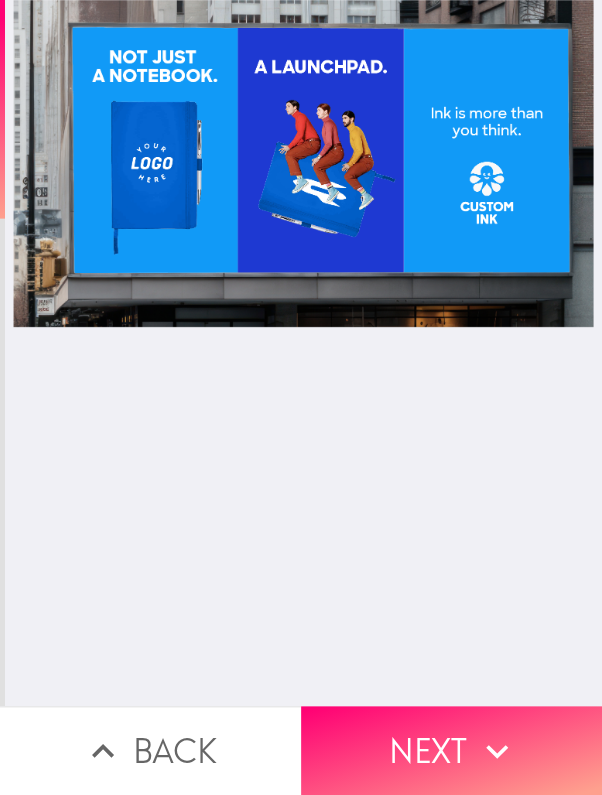 click on "Back" at bounding box center (150, 750) 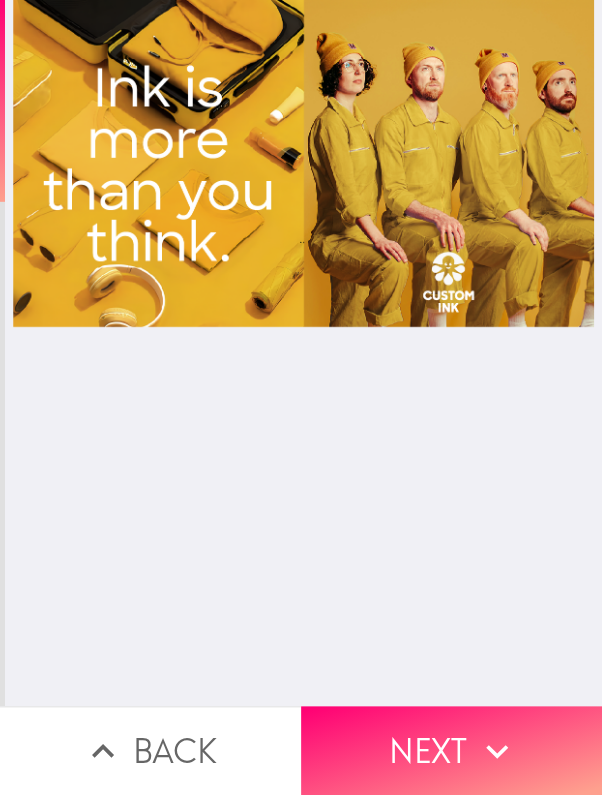 click on "Next" at bounding box center [451, 750] 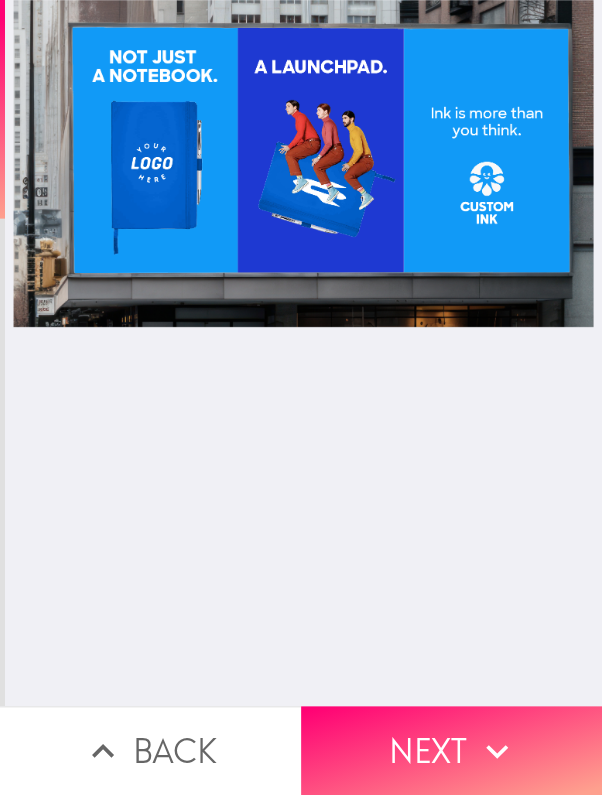 click on "Next" at bounding box center [451, 750] 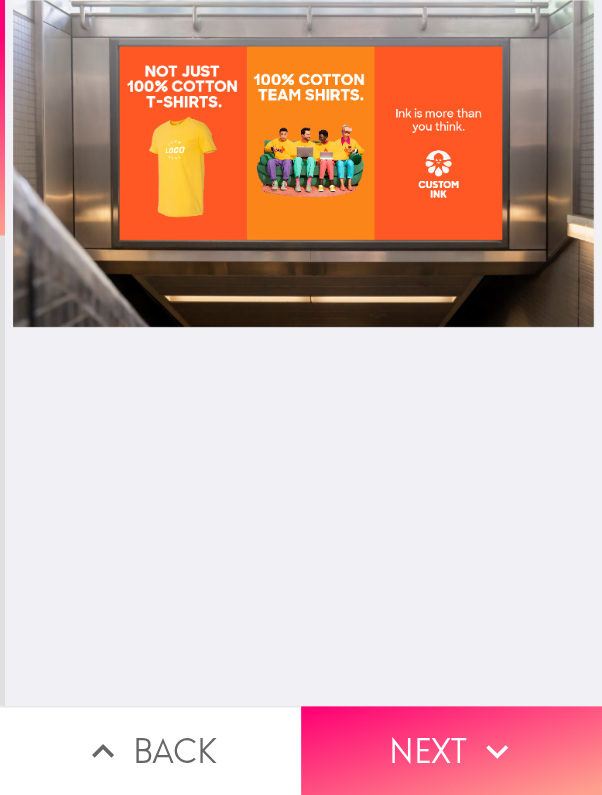 click on "Next" at bounding box center (451, 750) 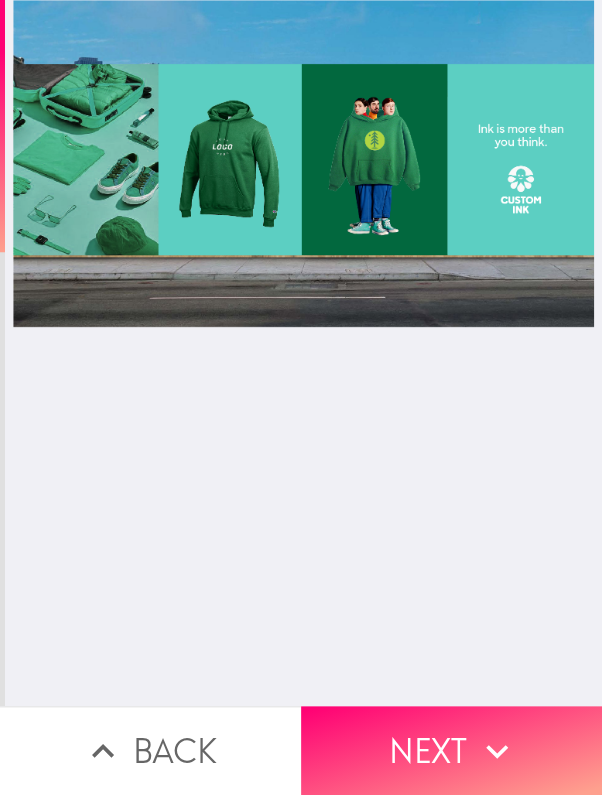 click on "Next" at bounding box center (451, 750) 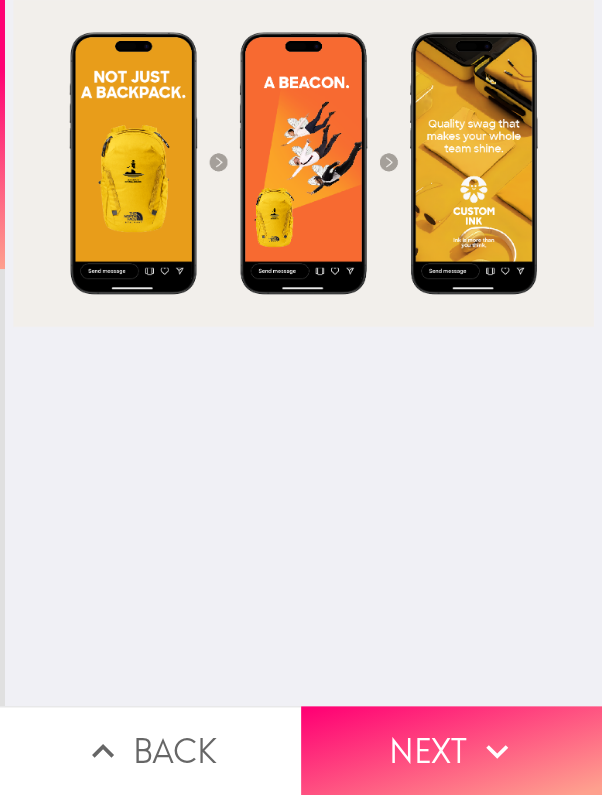 click on "Next" at bounding box center (451, 750) 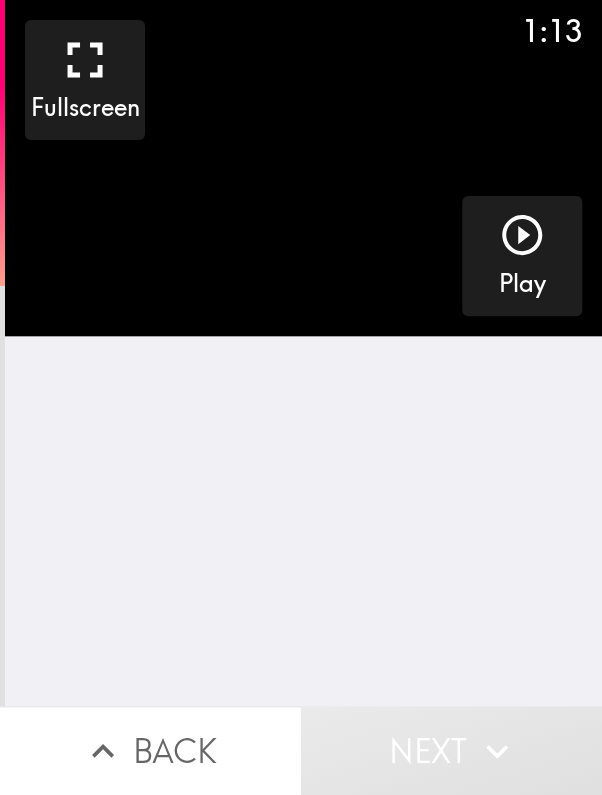 click at bounding box center [522, 239] 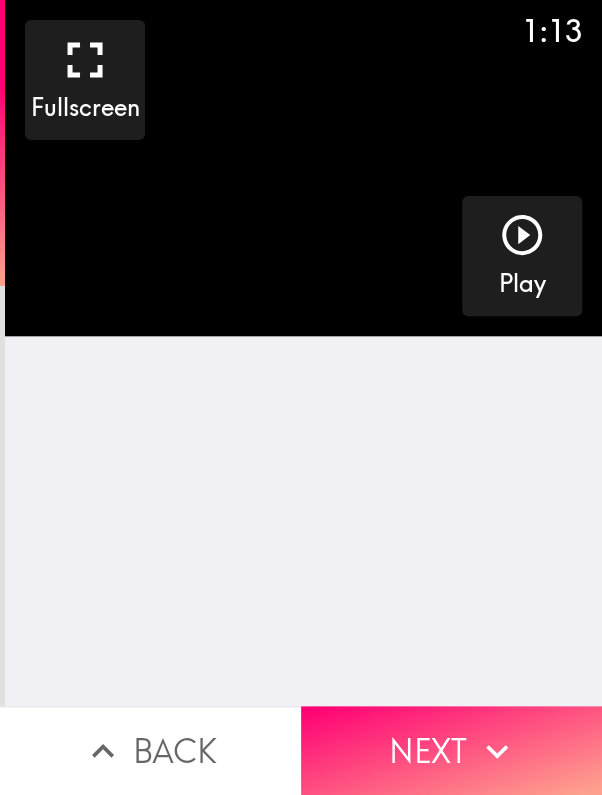 click 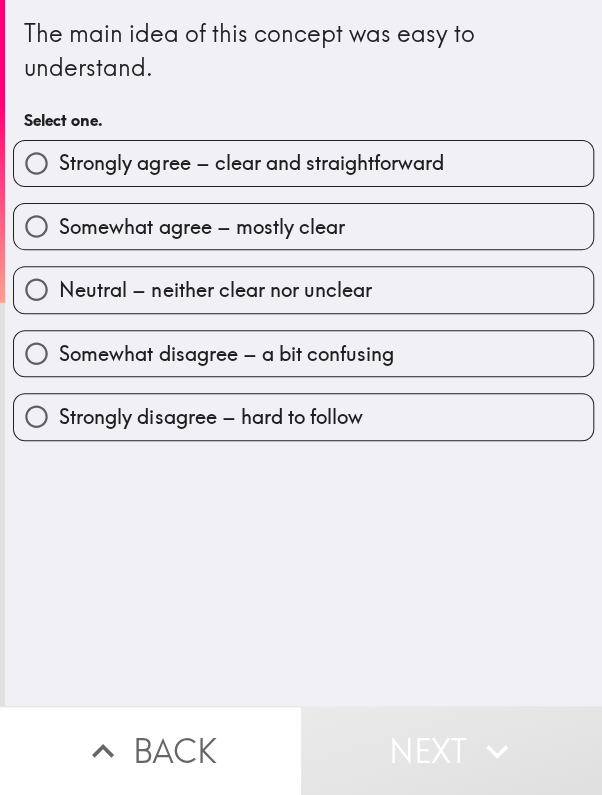 click on "Somewhat agree – mostly clear" at bounding box center [303, 226] 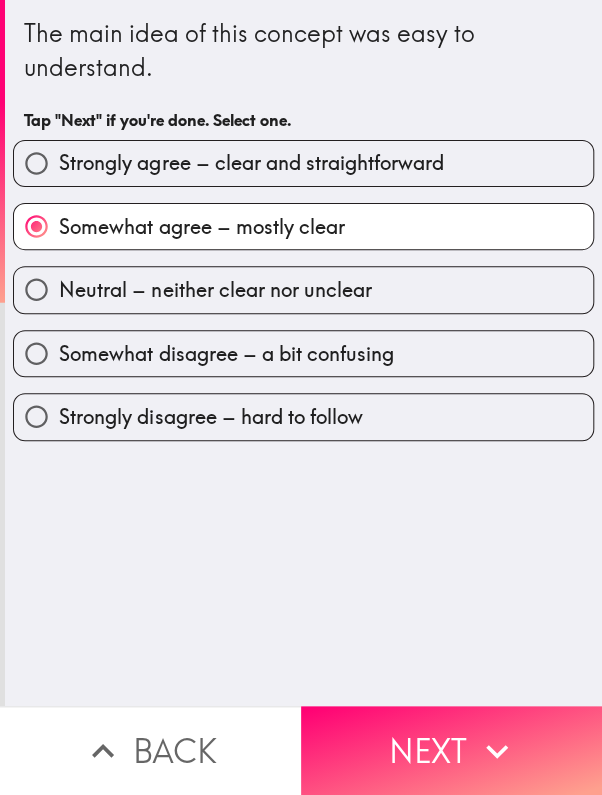 click on "Next" at bounding box center [451, 750] 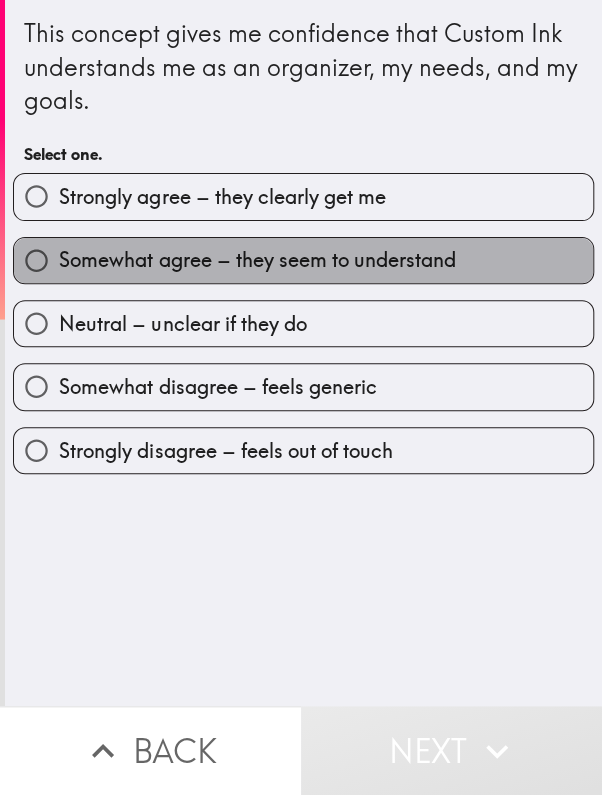 click on "Somewhat agree – they seem to understand" at bounding box center (303, 260) 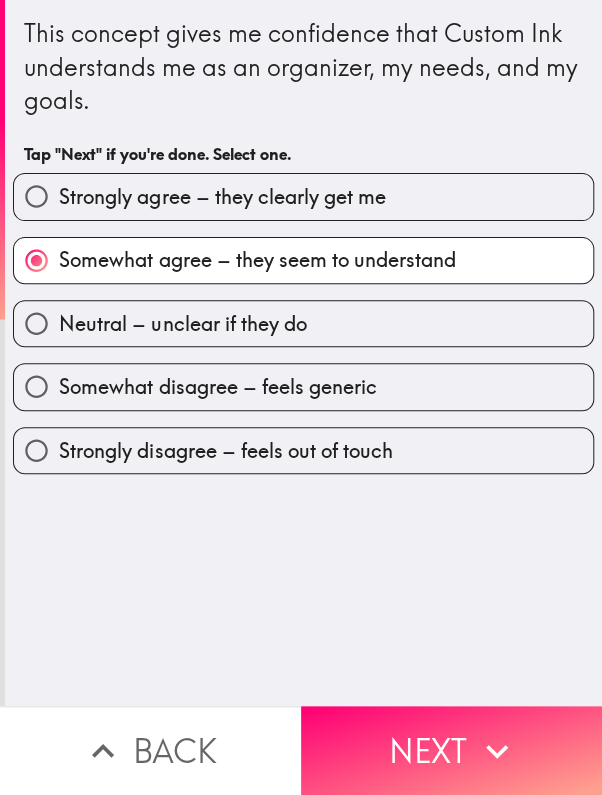 click on "Next" at bounding box center (451, 750) 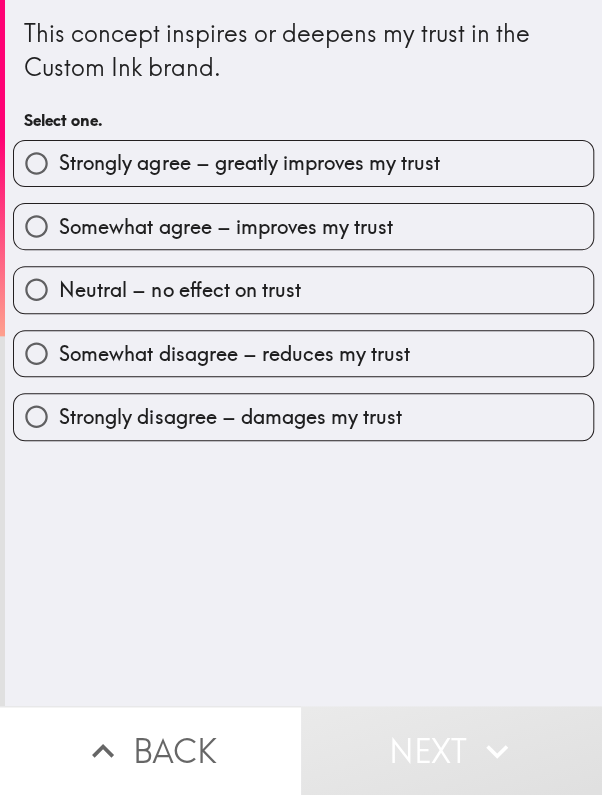click on "Somewhat agree – improves my trust" at bounding box center (303, 226) 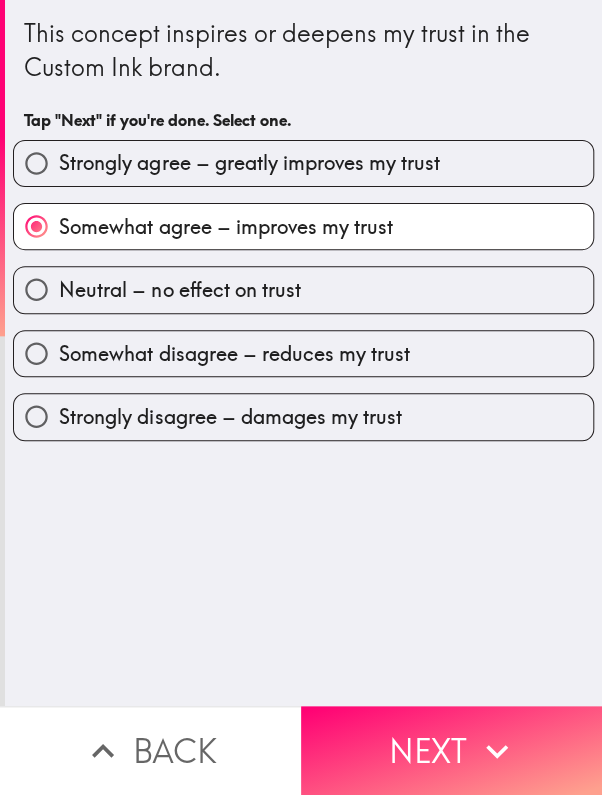 click on "Next" at bounding box center [451, 750] 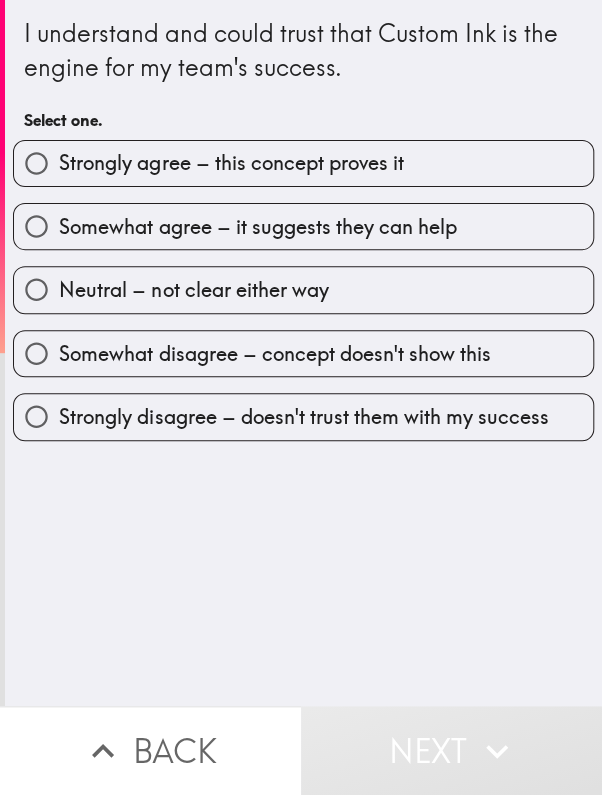 click on "Somewhat agree – it suggests they can help" at bounding box center [303, 226] 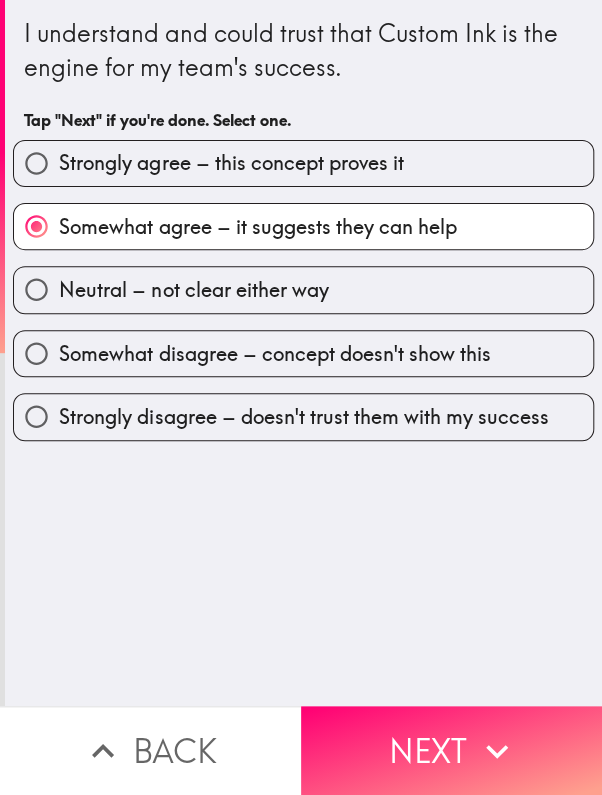 click on "Next" at bounding box center [451, 750] 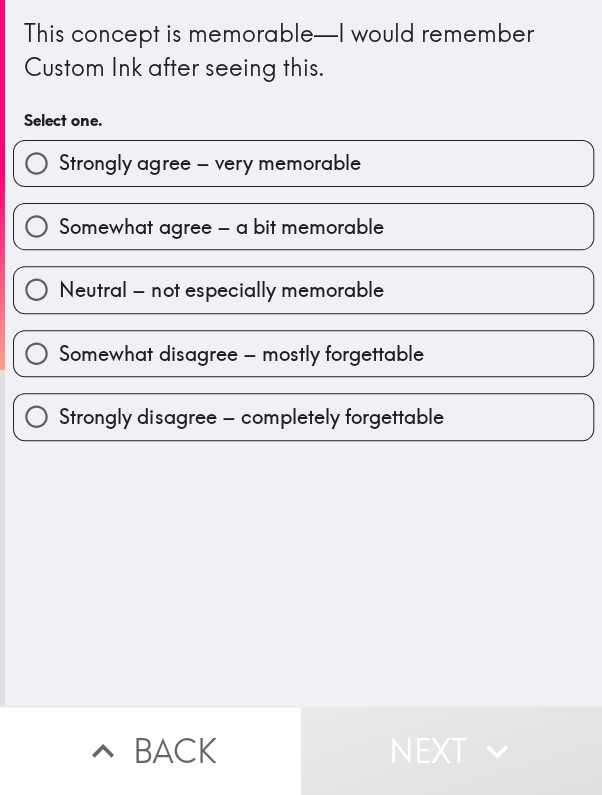 click on "Somewhat agree – a bit memorable" at bounding box center [303, 226] 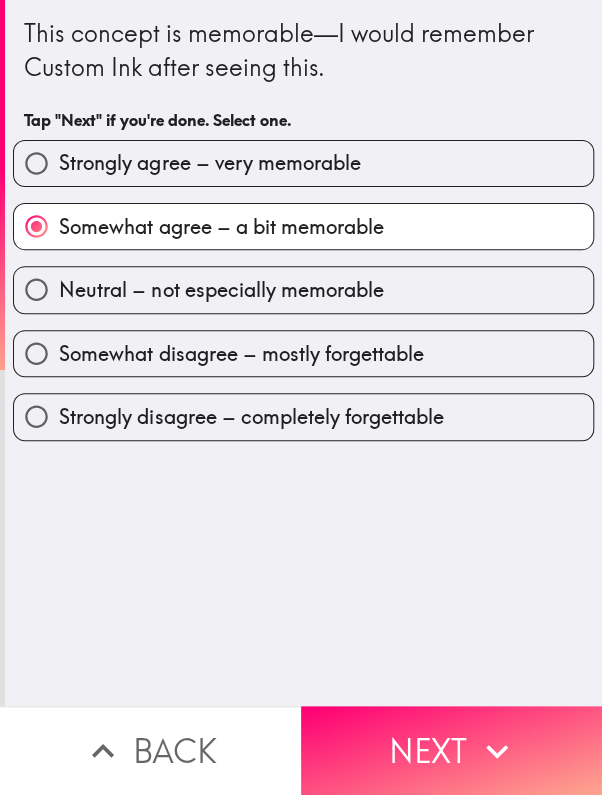 click 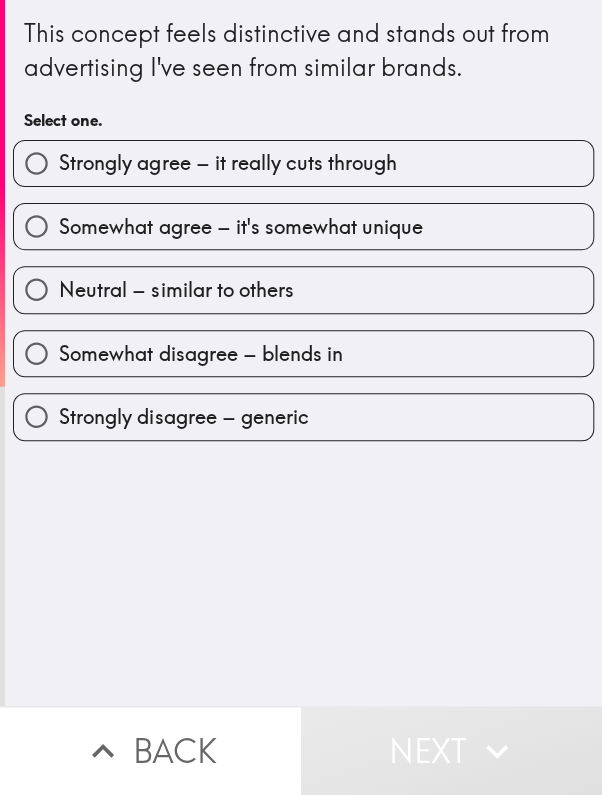 click on "Somewhat agree – it's somewhat unique" at bounding box center (303, 226) 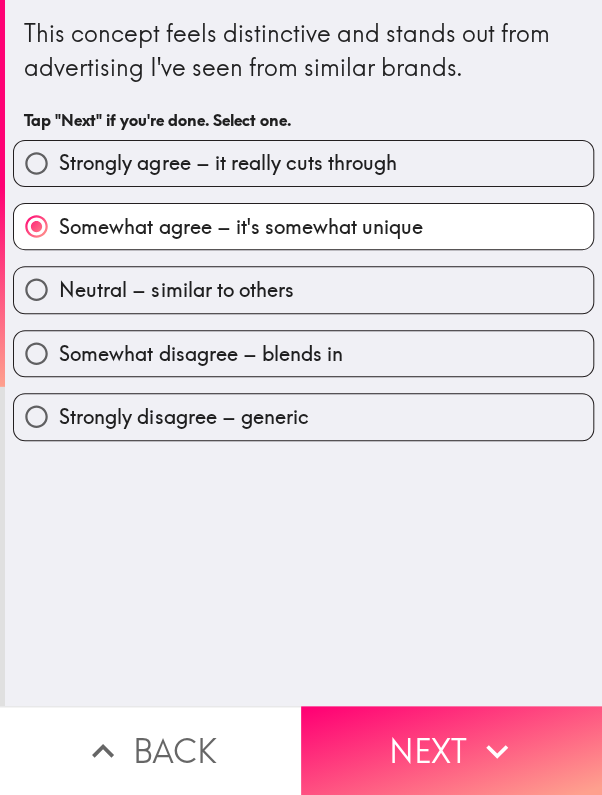 click 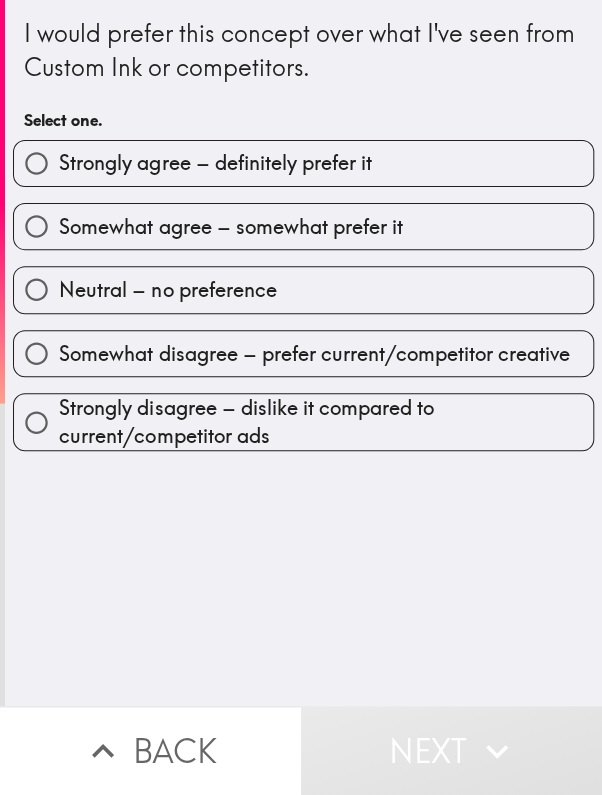 click on "Somewhat agree – somewhat prefer it" at bounding box center [303, 226] 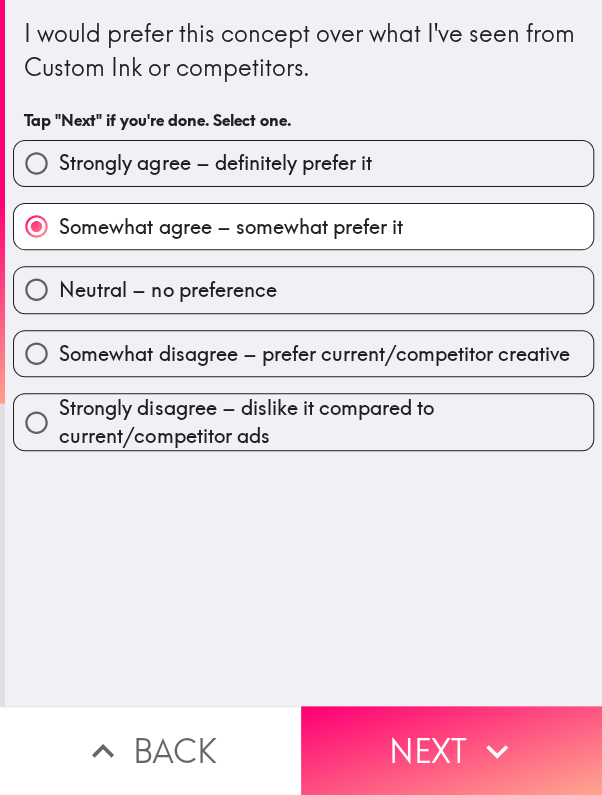 click 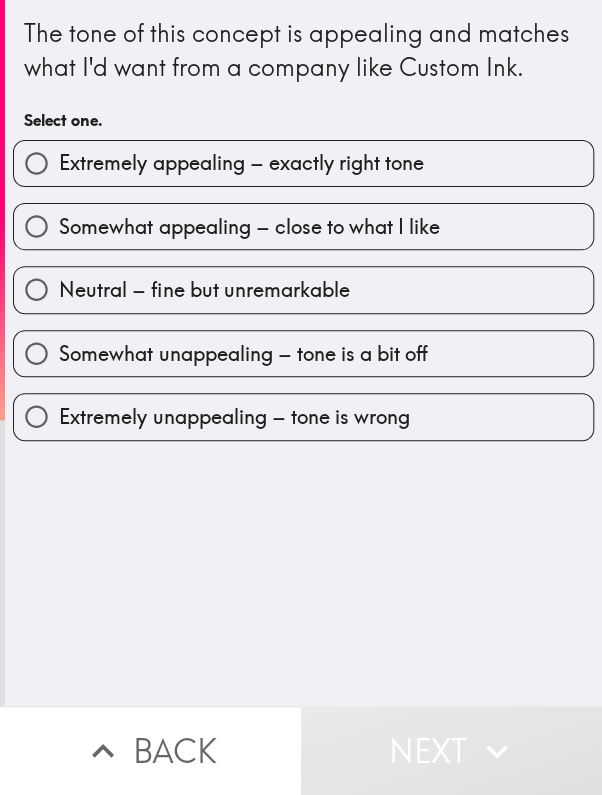 click on "Somewhat appealing – close to what I like" at bounding box center [303, 226] 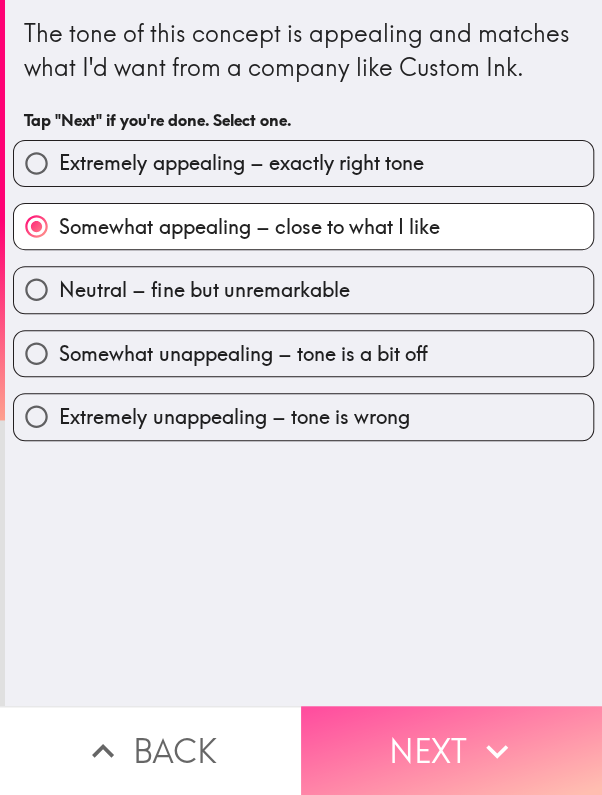 click 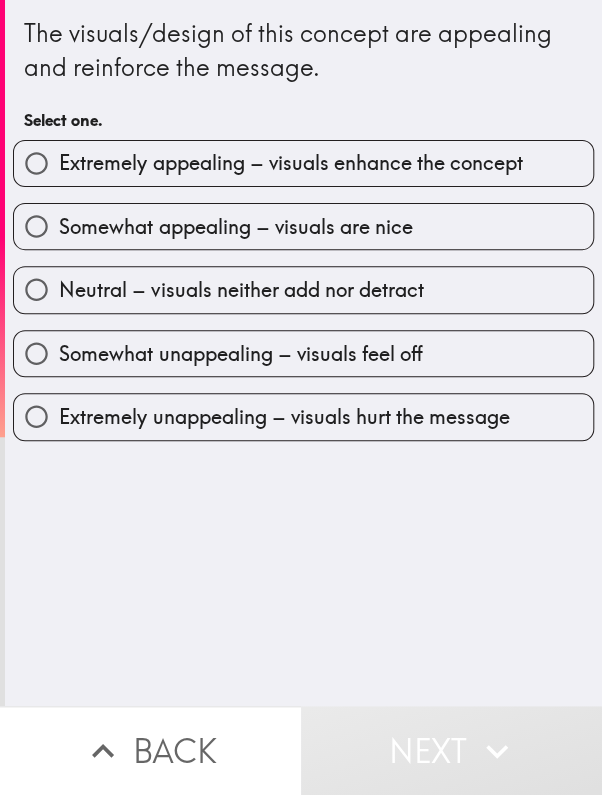 click on "Somewhat appealing – visuals are nice" at bounding box center [303, 226] 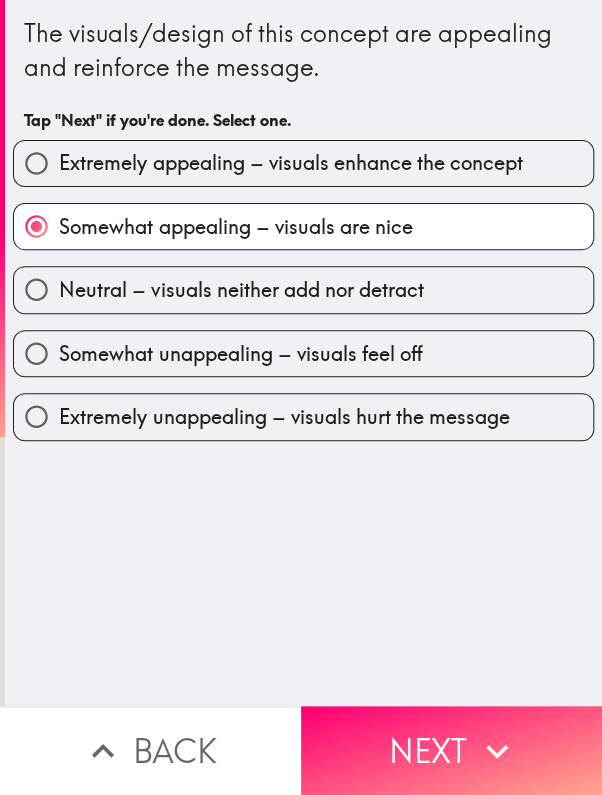 click on "Next" at bounding box center (451, 750) 